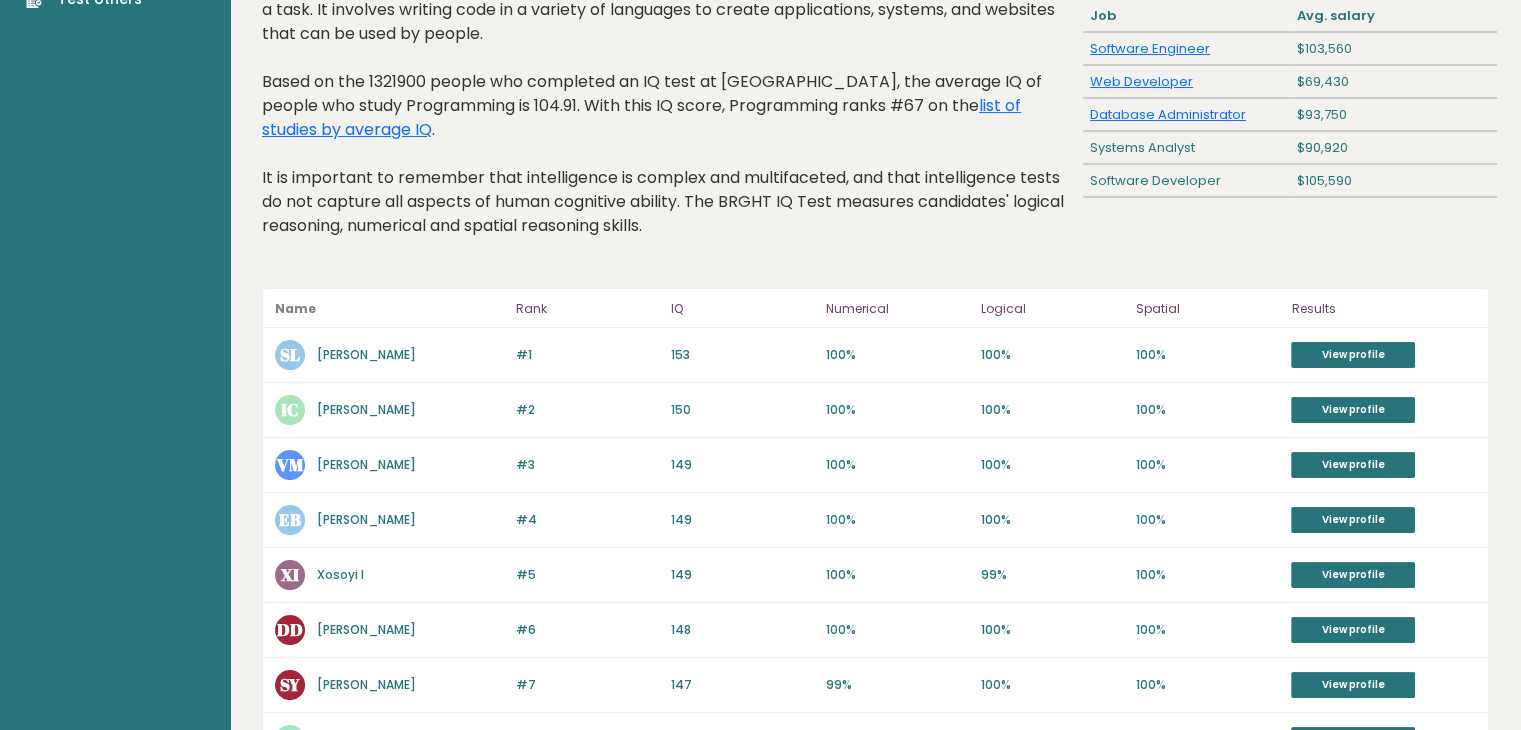 scroll, scrollTop: 190, scrollLeft: 0, axis: vertical 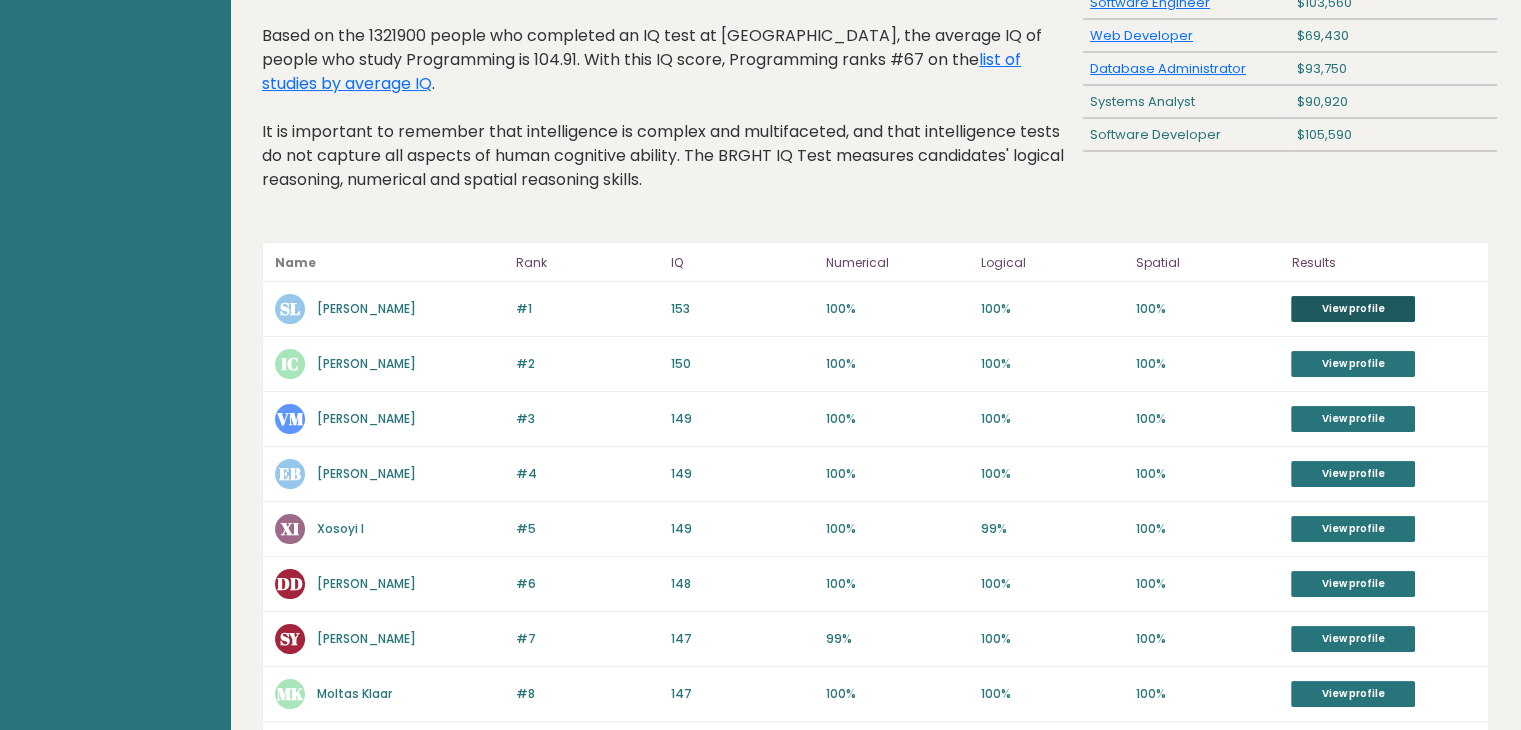 click on "View profile" at bounding box center (1353, 309) 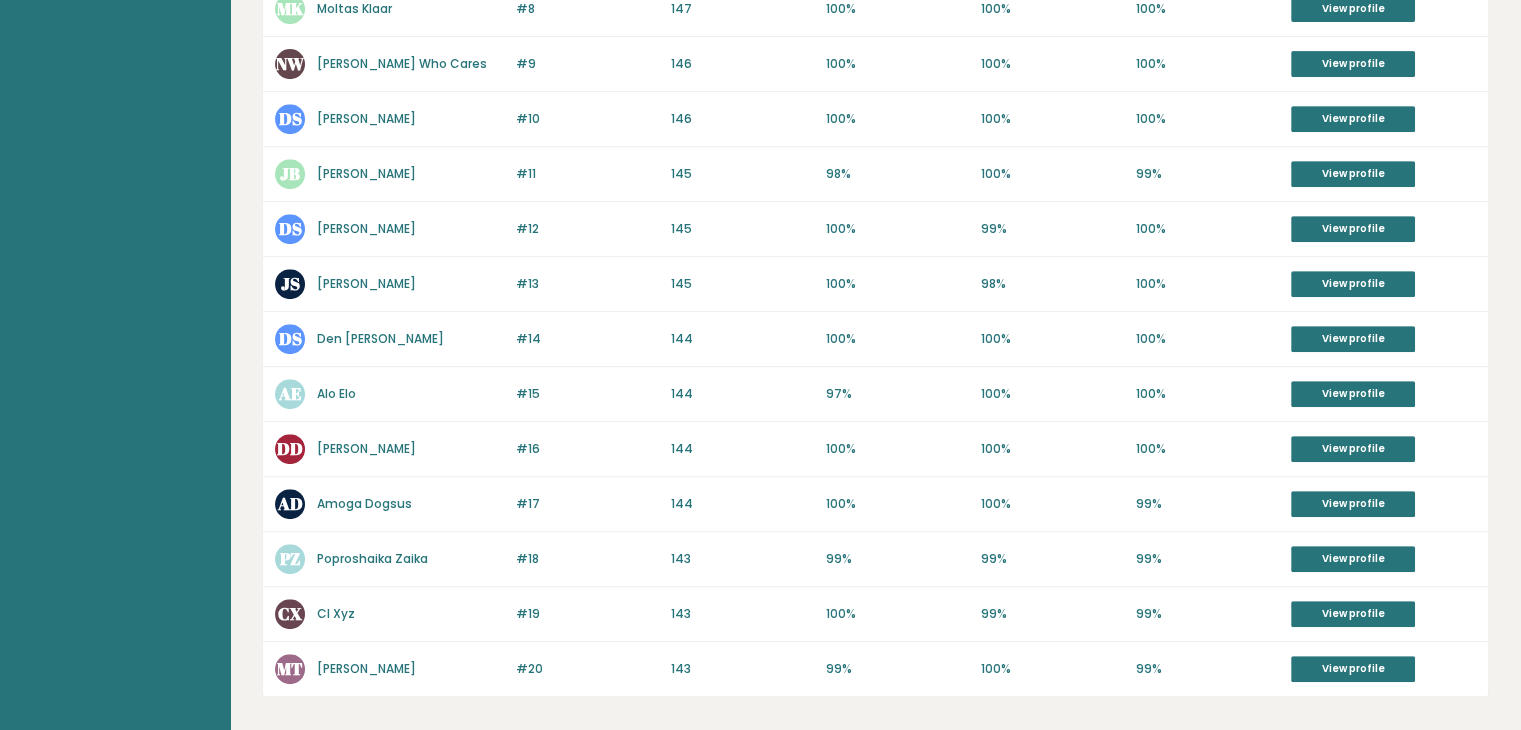 scroll, scrollTop: 942, scrollLeft: 0, axis: vertical 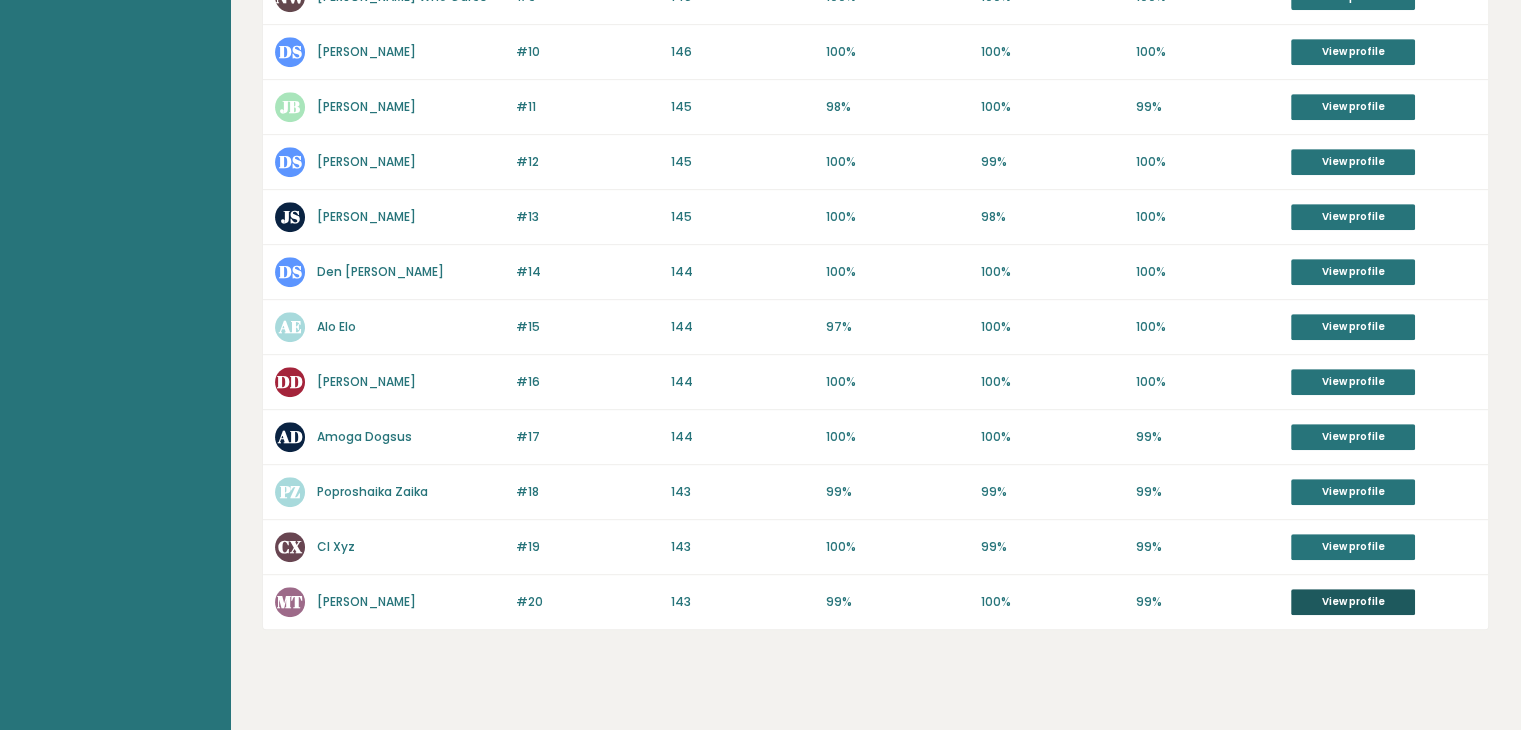 click on "View profile" at bounding box center (1353, 602) 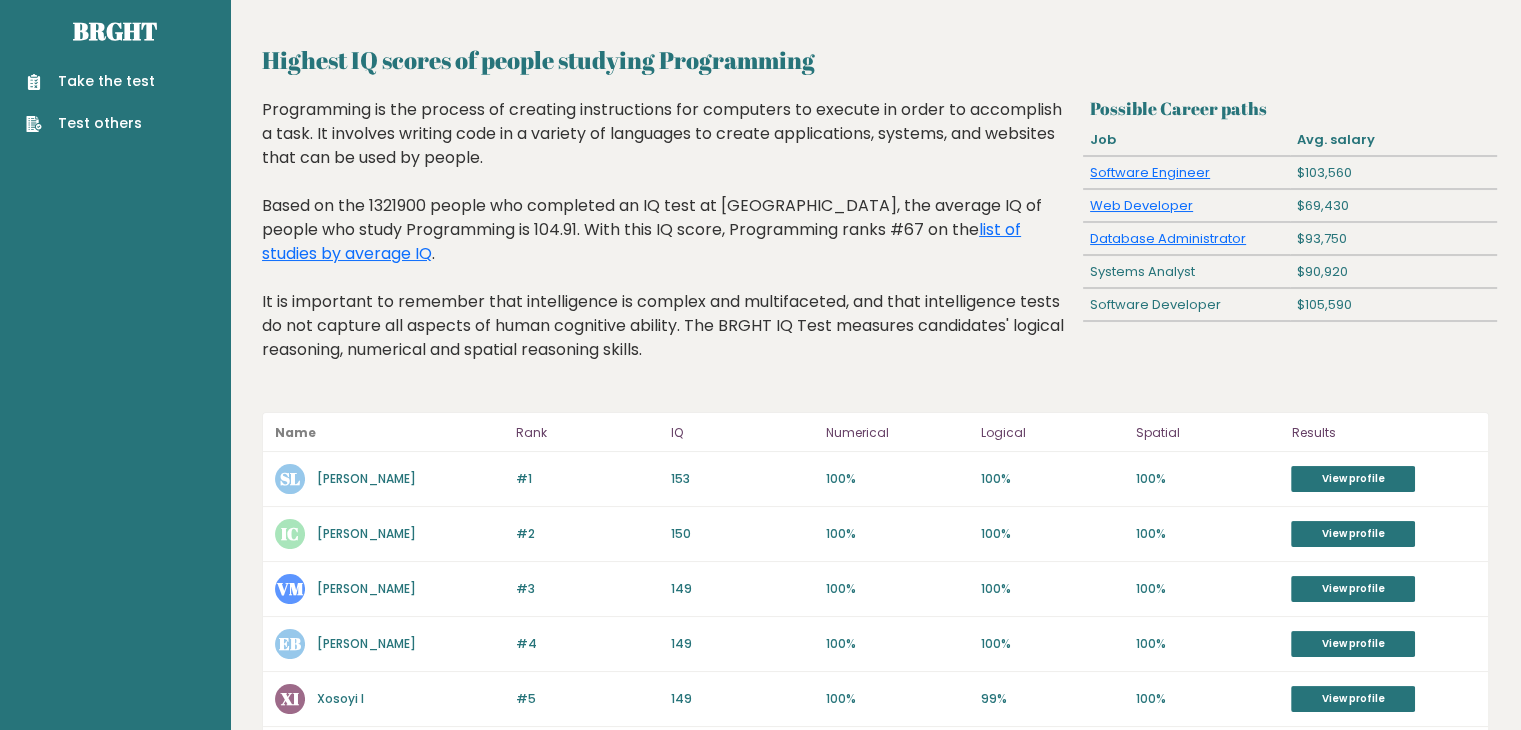 scroll, scrollTop: 20, scrollLeft: 0, axis: vertical 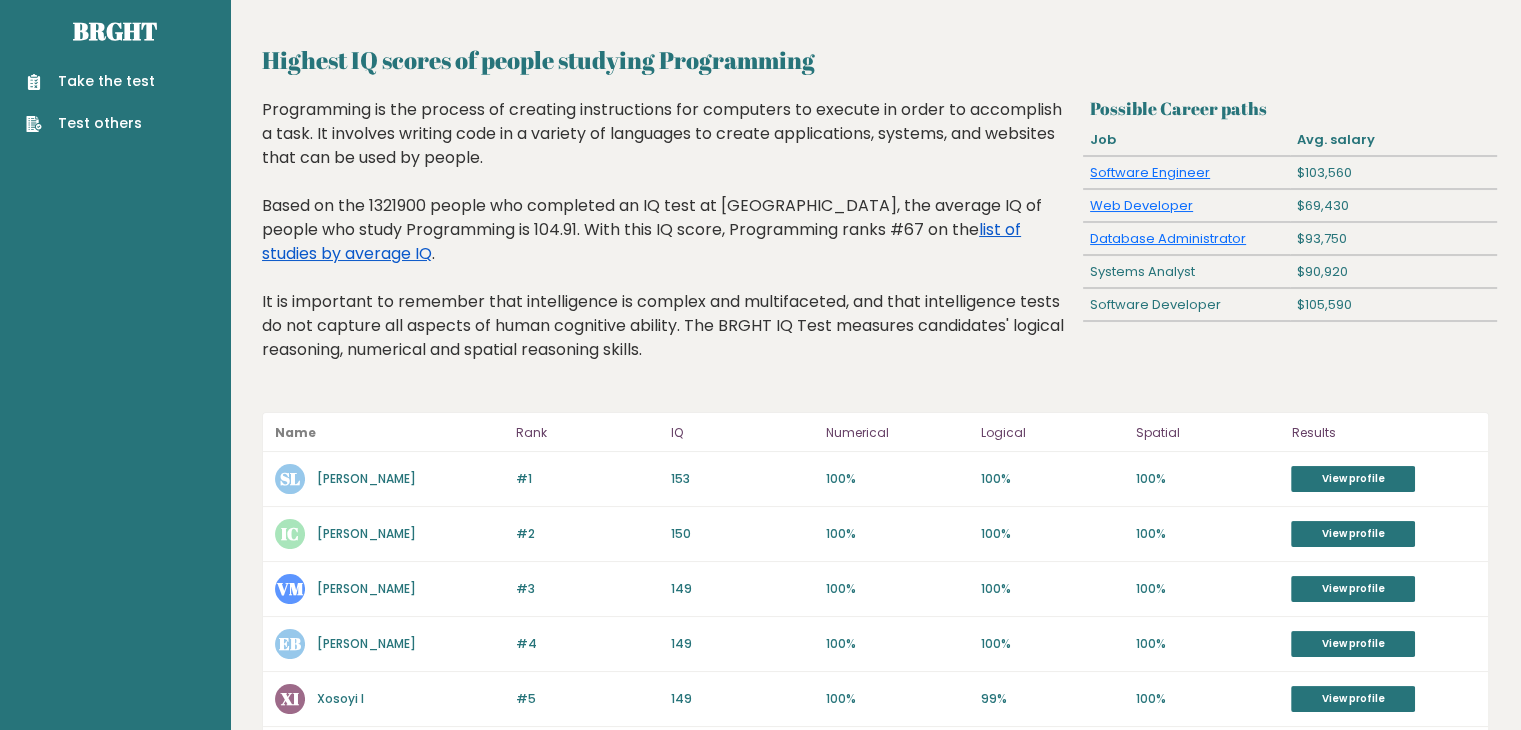 click on "list of studies by average IQ" at bounding box center (641, 241) 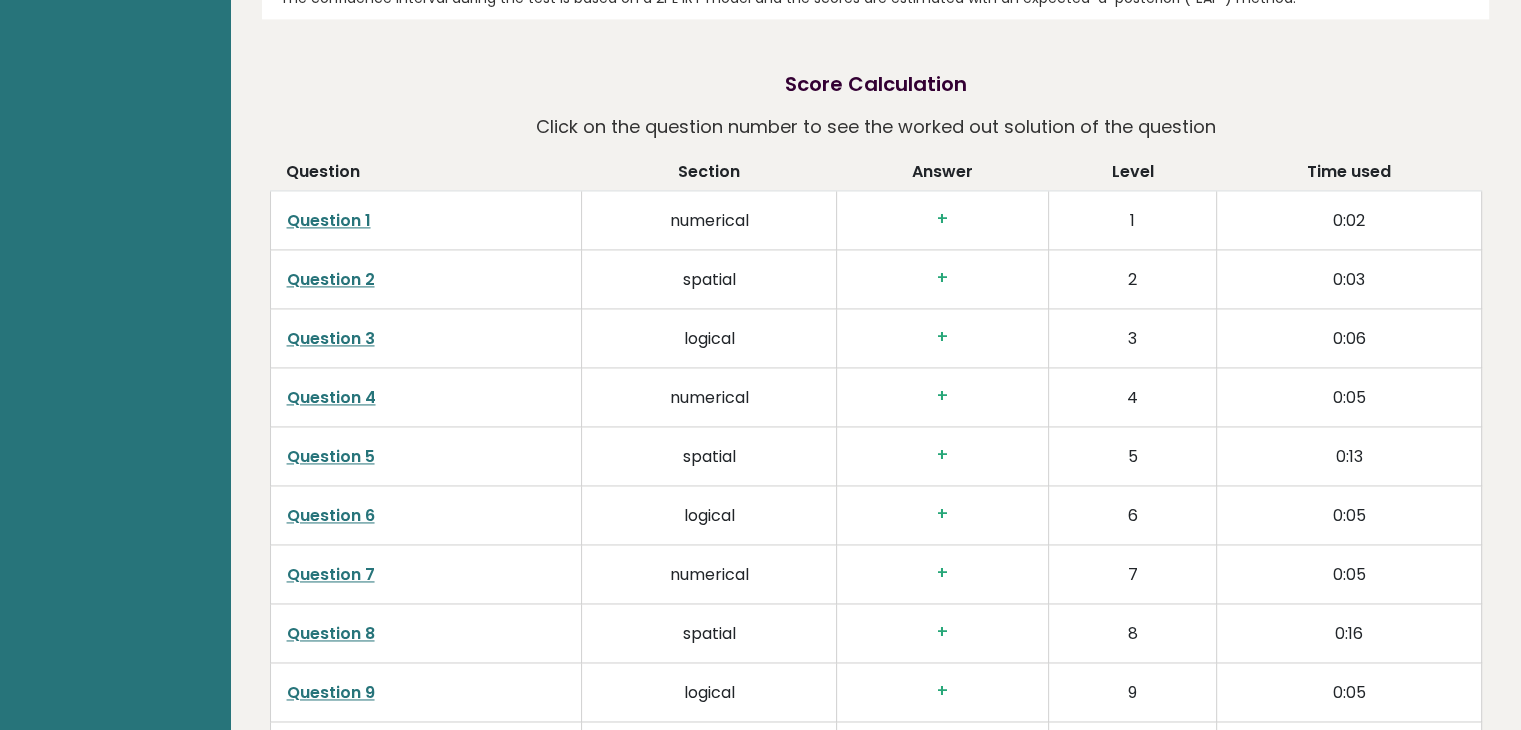 scroll, scrollTop: 2810, scrollLeft: 0, axis: vertical 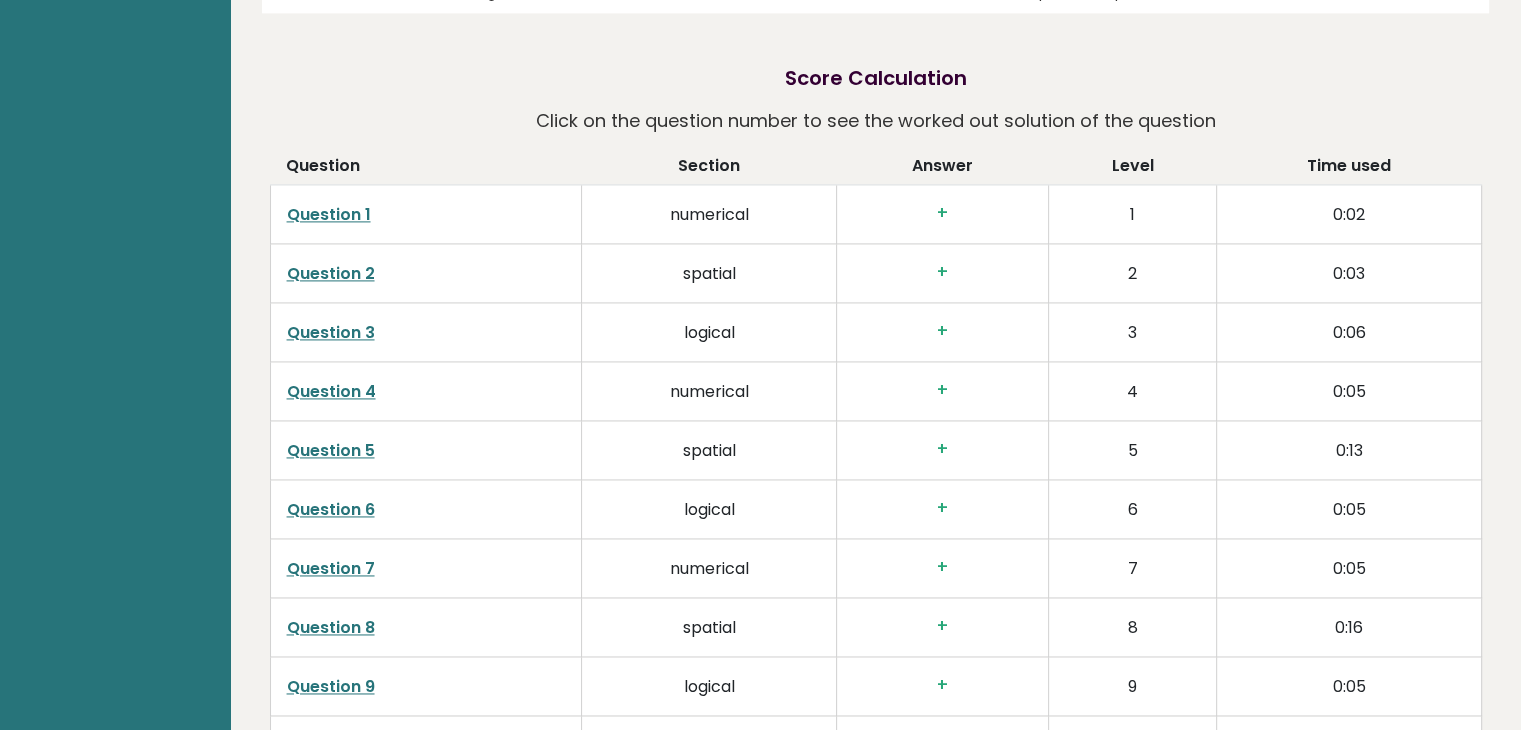 click on "Question
1" at bounding box center [329, 214] 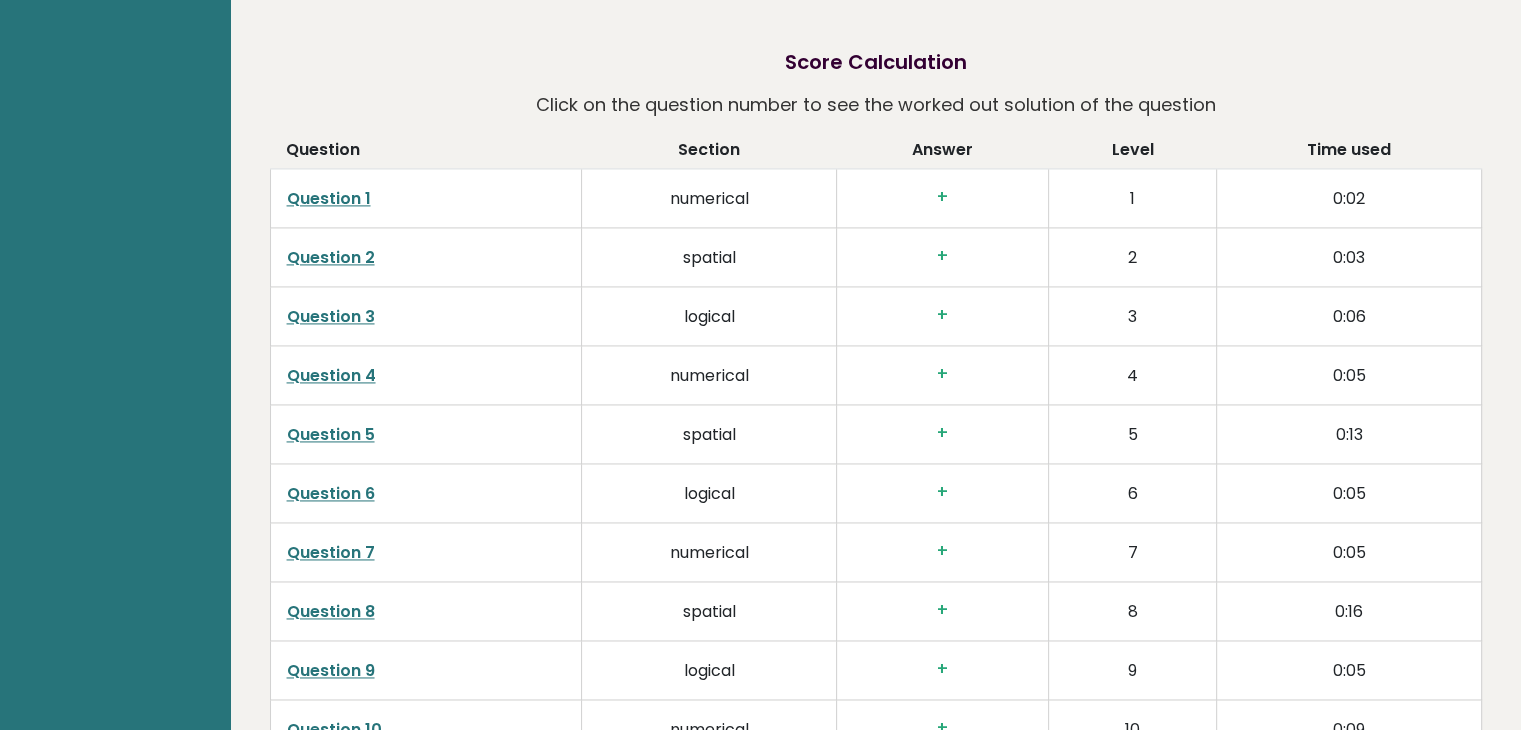 scroll, scrollTop: 2827, scrollLeft: 0, axis: vertical 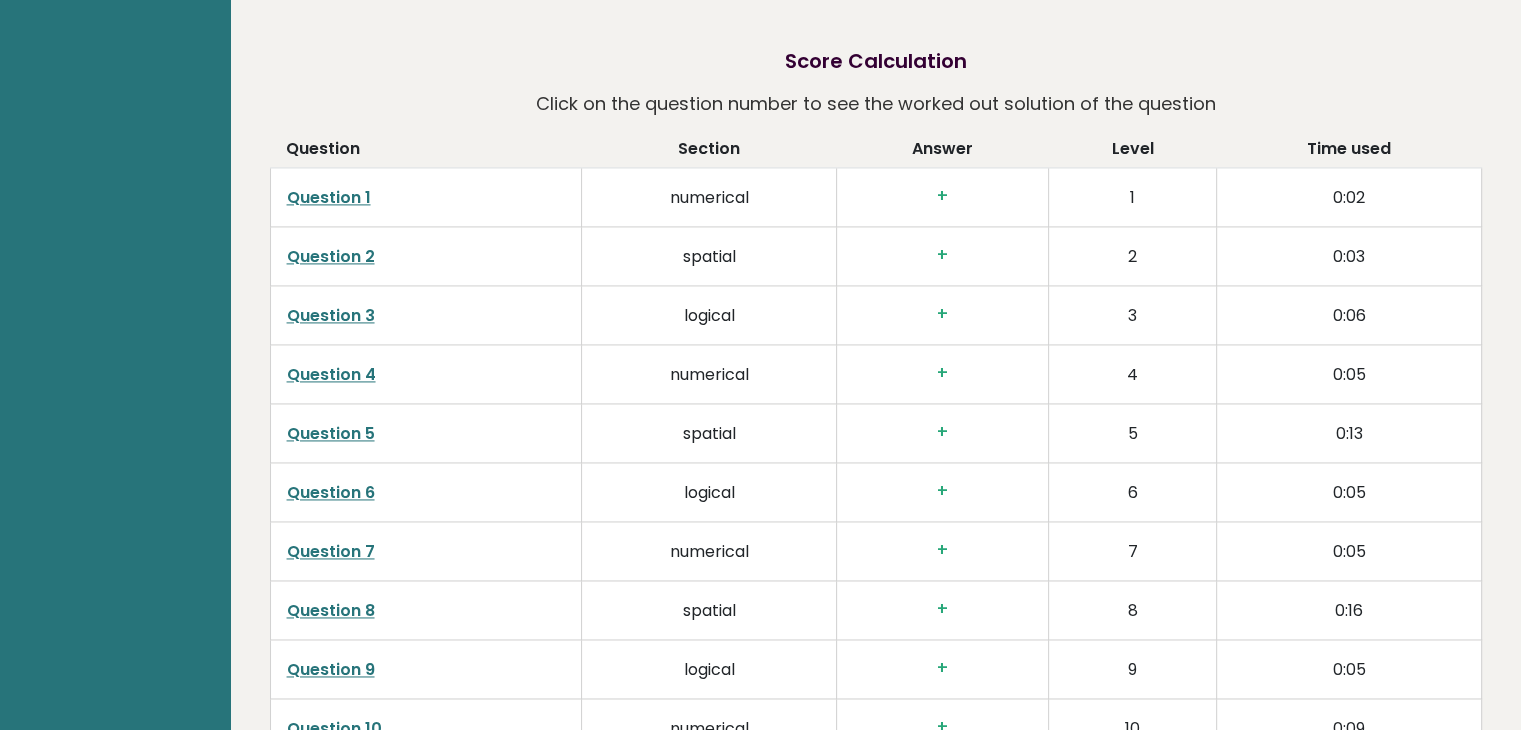 click on "Question
5" at bounding box center (331, 433) 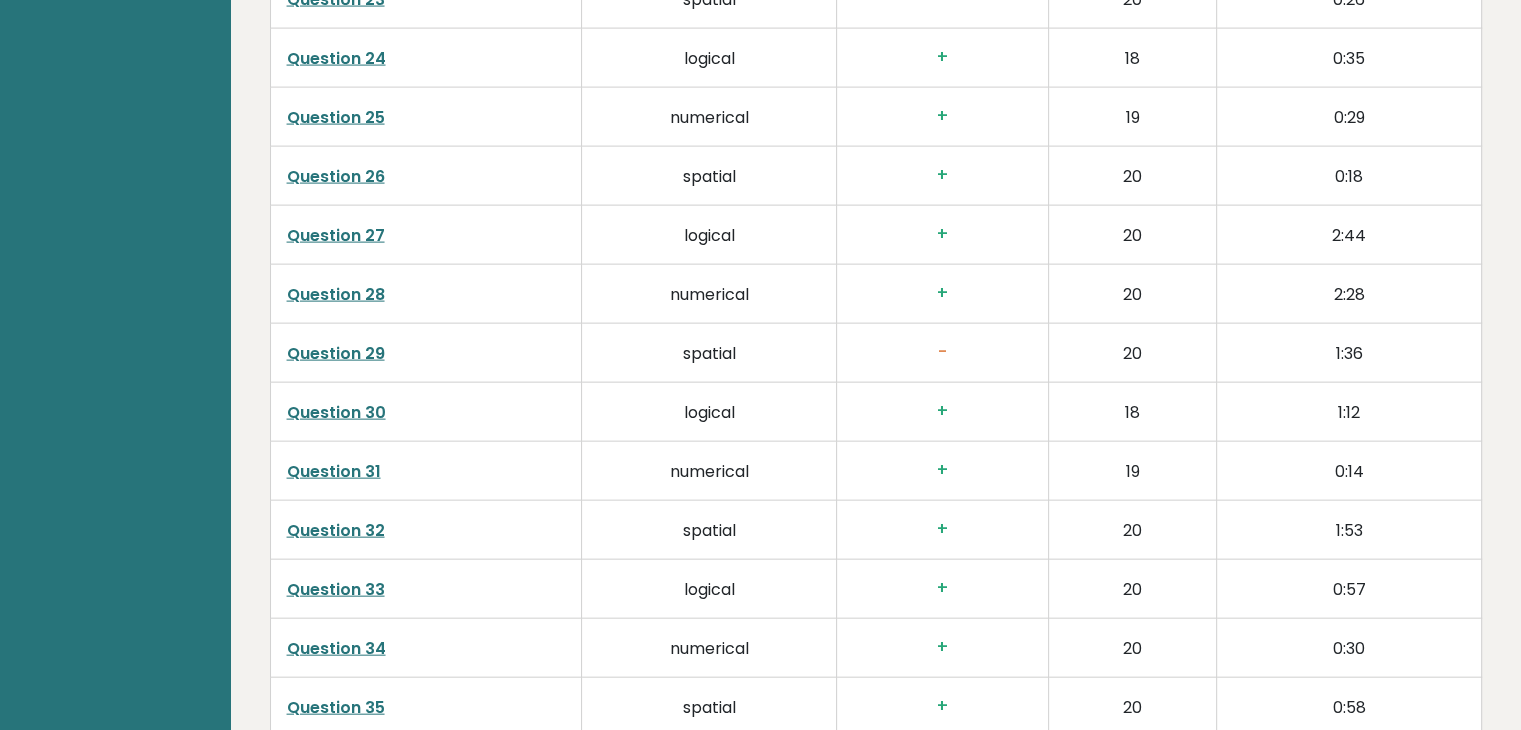scroll, scrollTop: 4407, scrollLeft: 0, axis: vertical 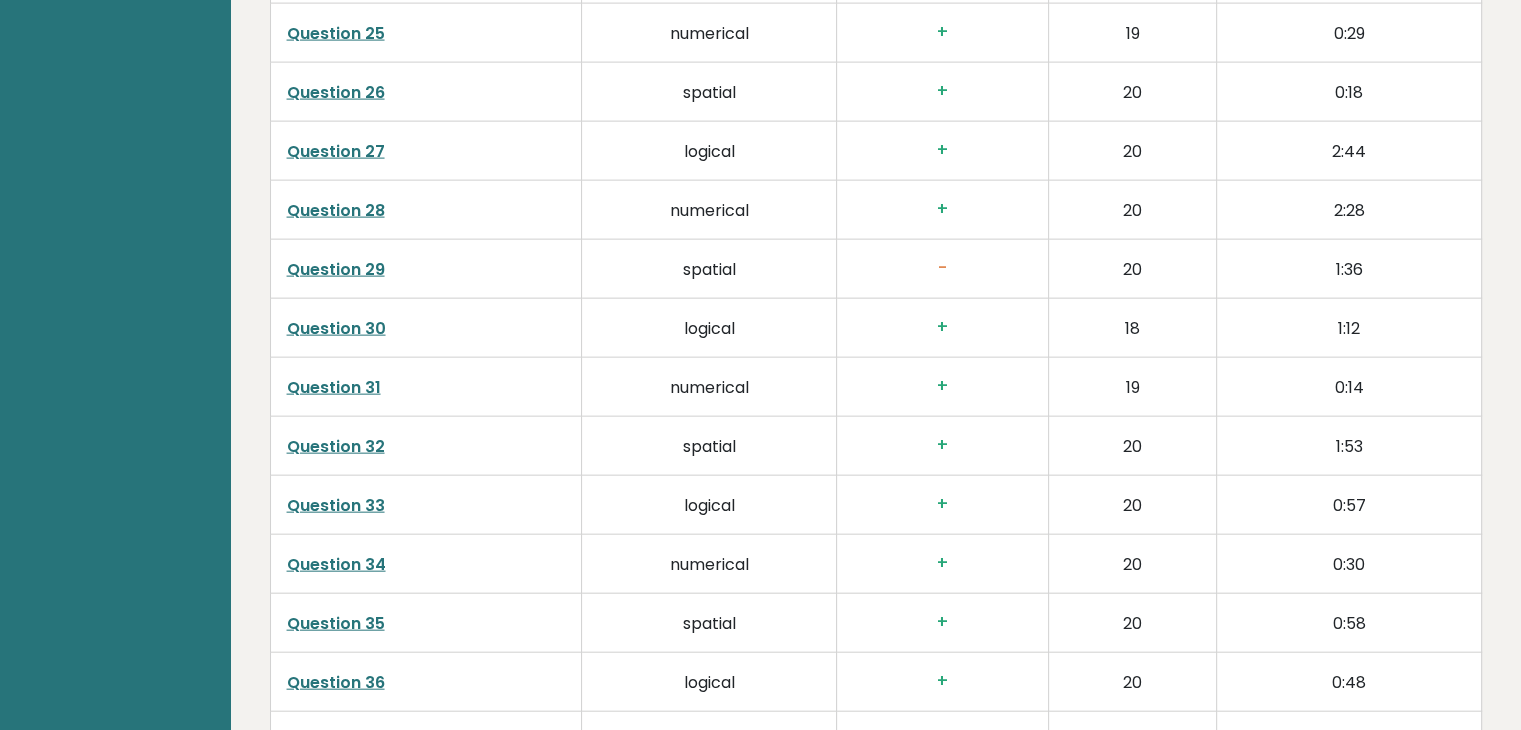drag, startPoint x: 1423, startPoint y: 380, endPoint x: 1496, endPoint y: 401, distance: 75.96052 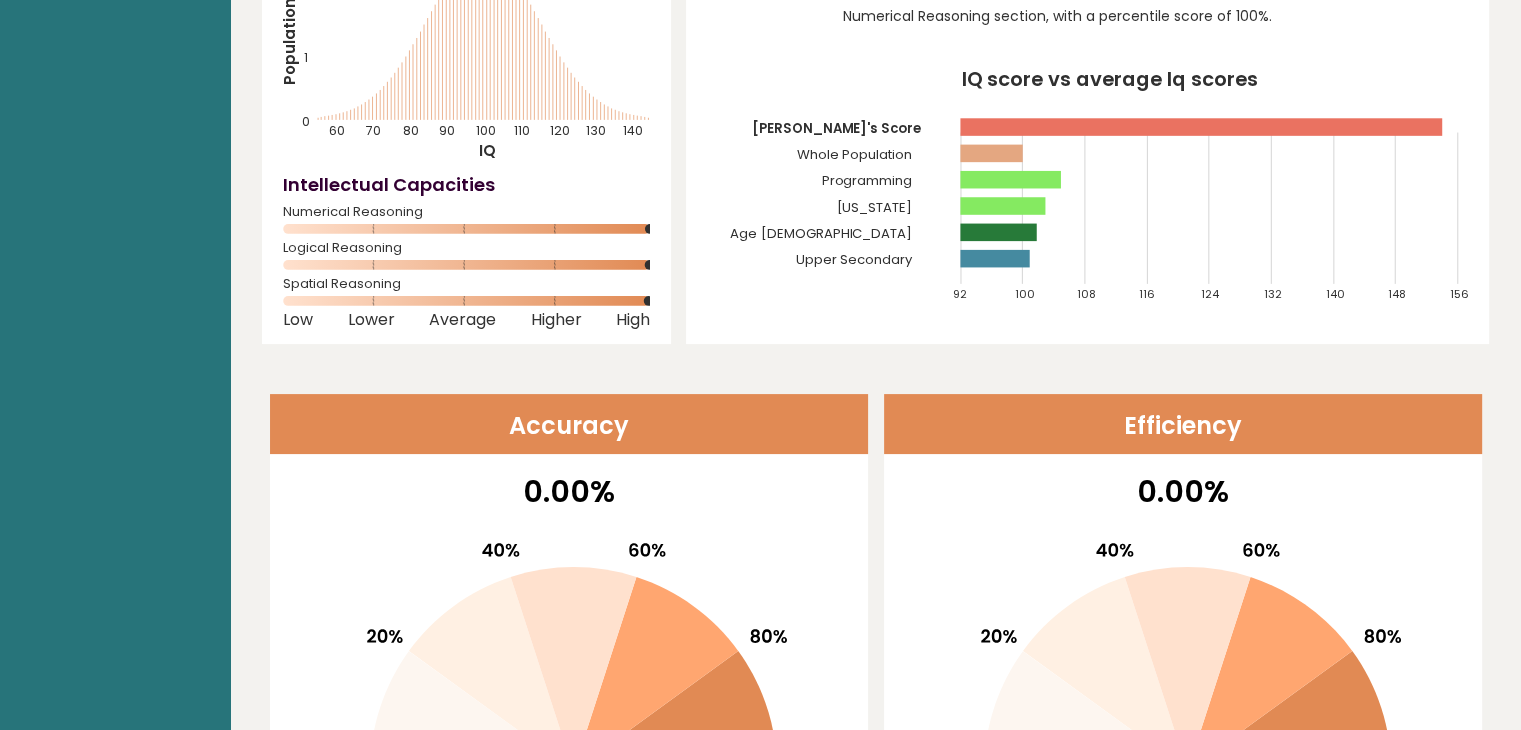 scroll, scrollTop: 191, scrollLeft: 0, axis: vertical 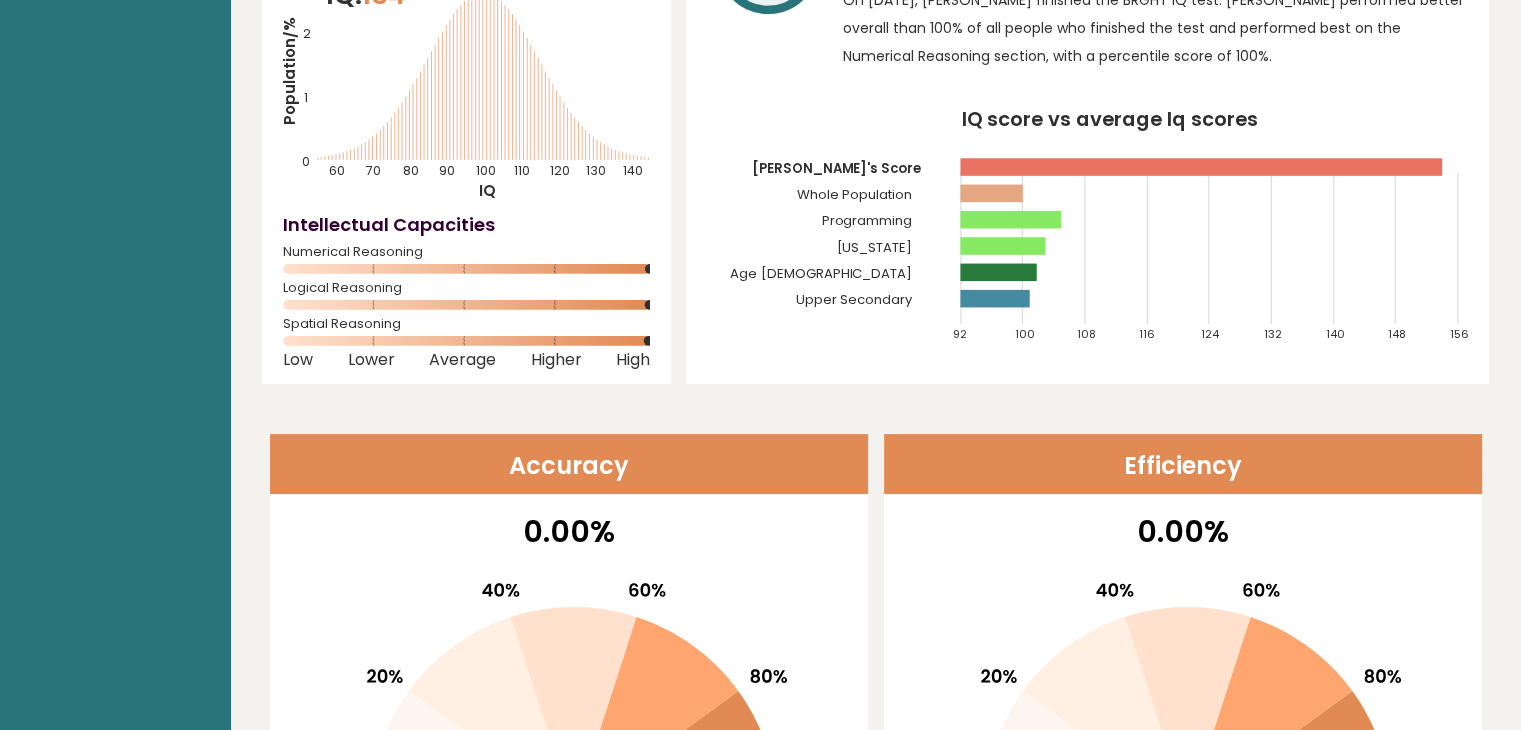 click 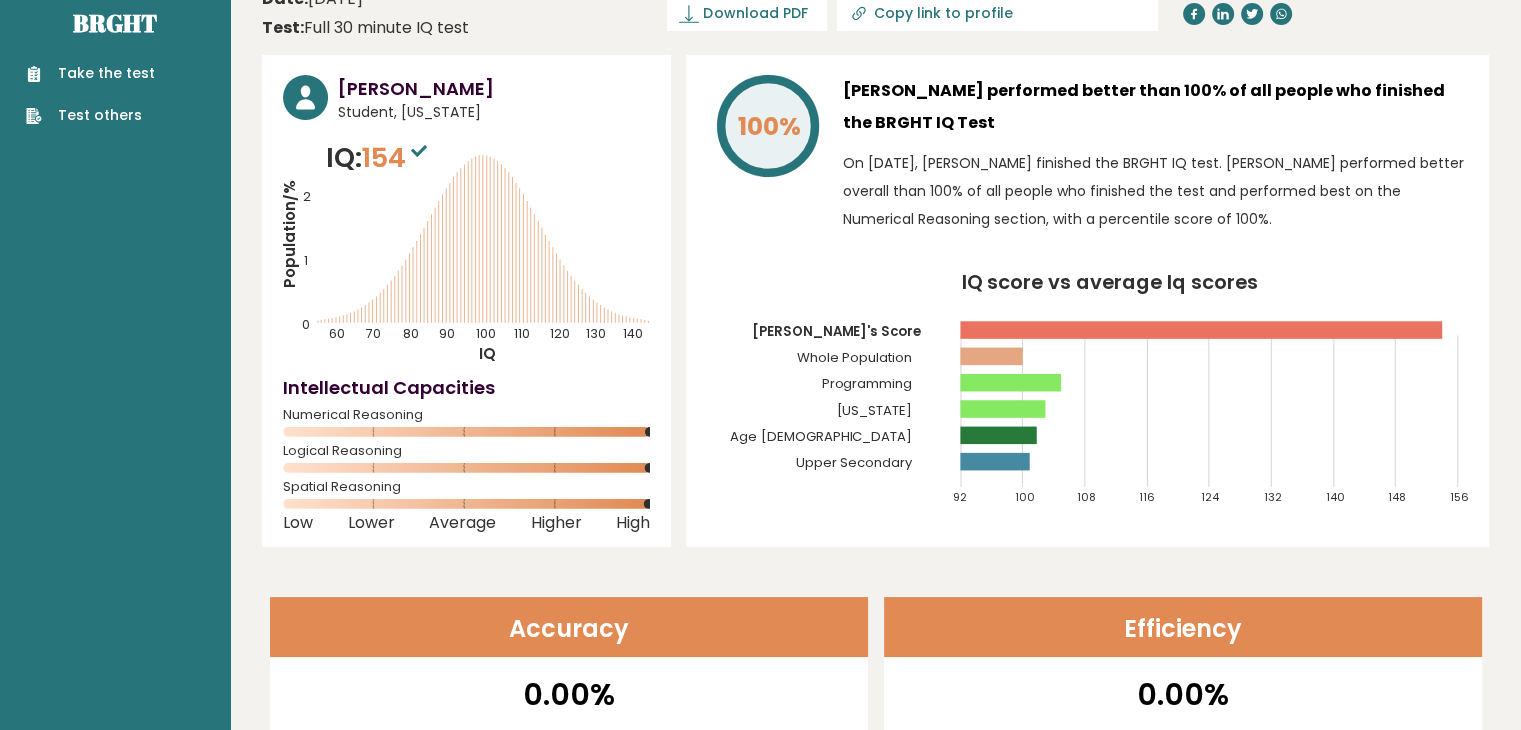 scroll, scrollTop: 12, scrollLeft: 0, axis: vertical 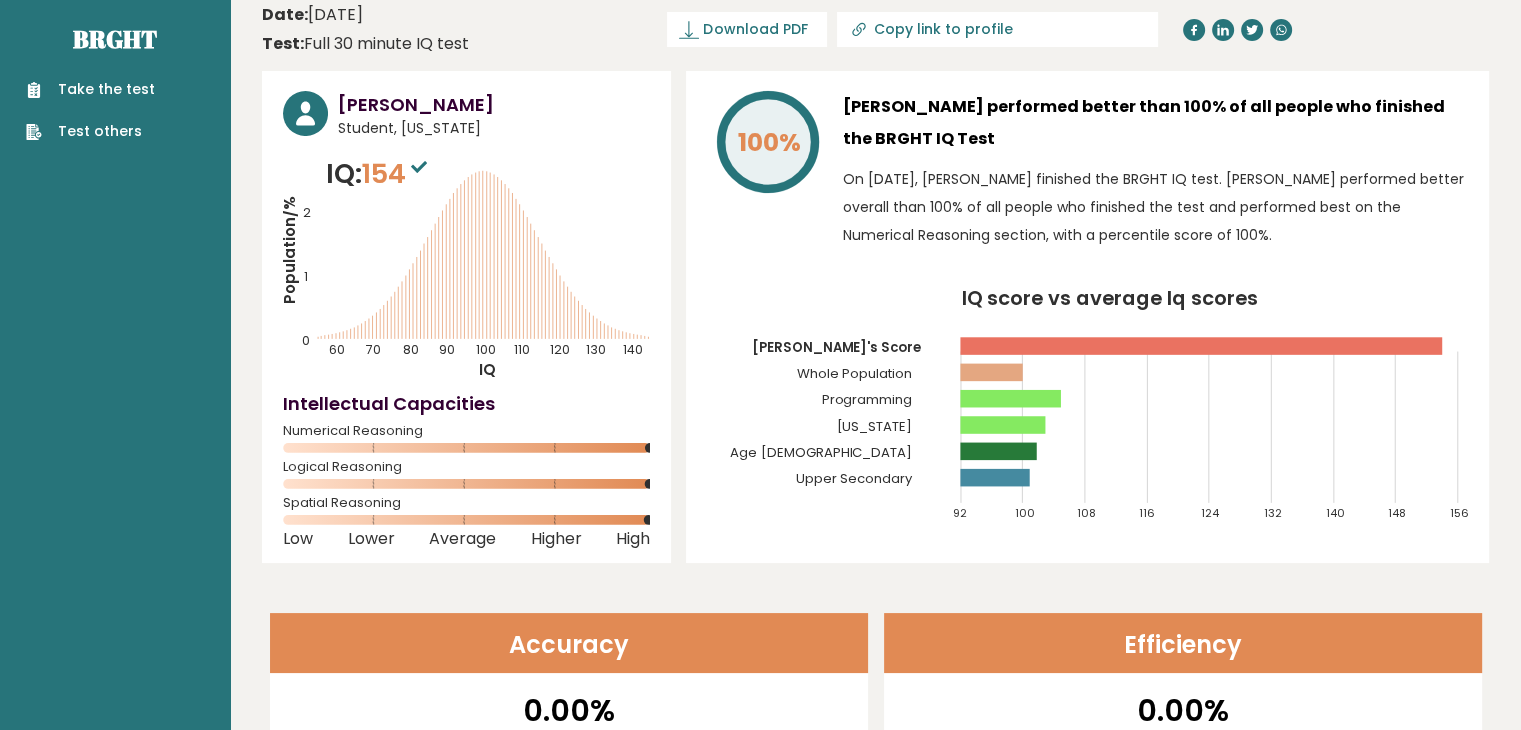 click on "Sandro Locho
Student,
Georgia
IQ:  154
Population/%
IQ
0
1
2
60
70
80
90
100
110
120
130
140" at bounding box center [875, 317] 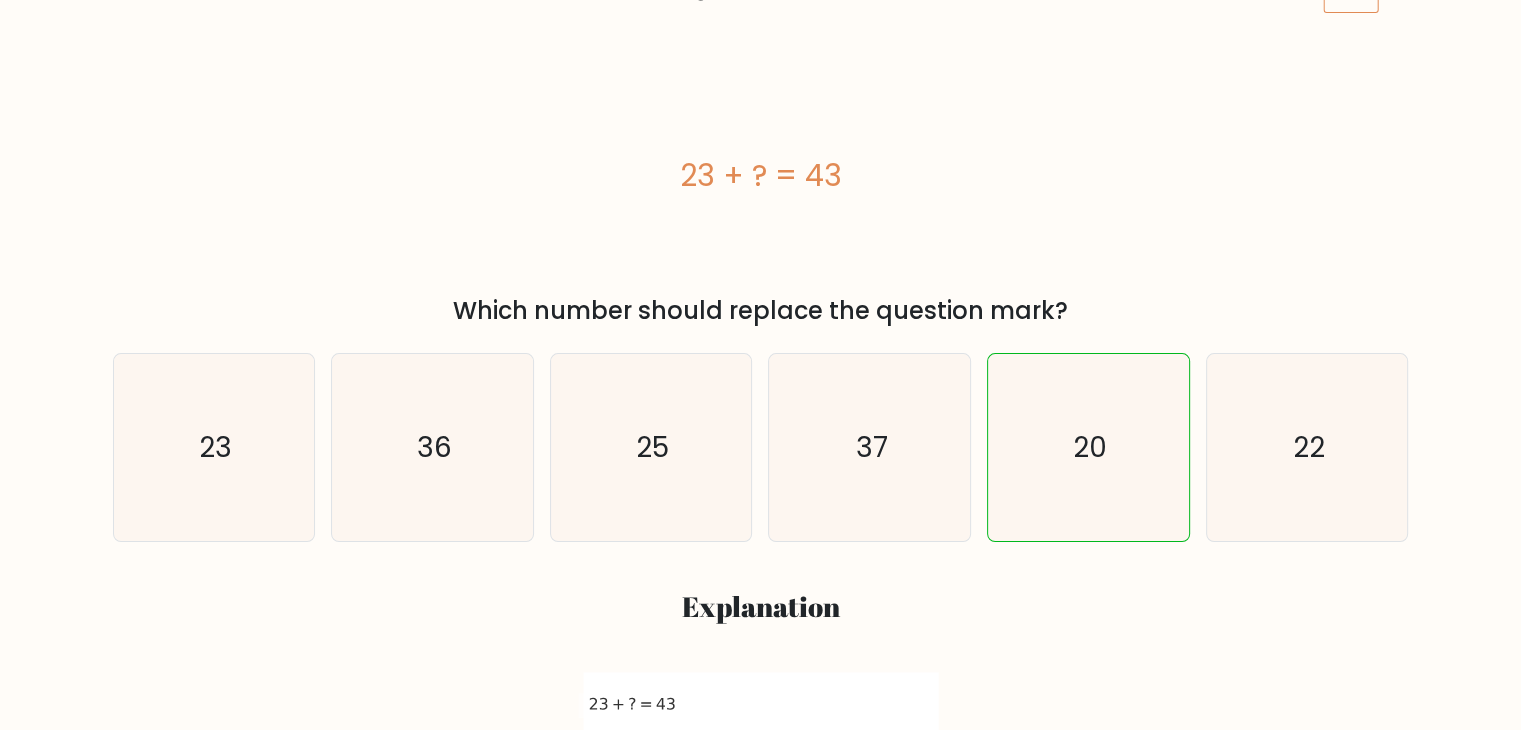 scroll, scrollTop: 0, scrollLeft: 0, axis: both 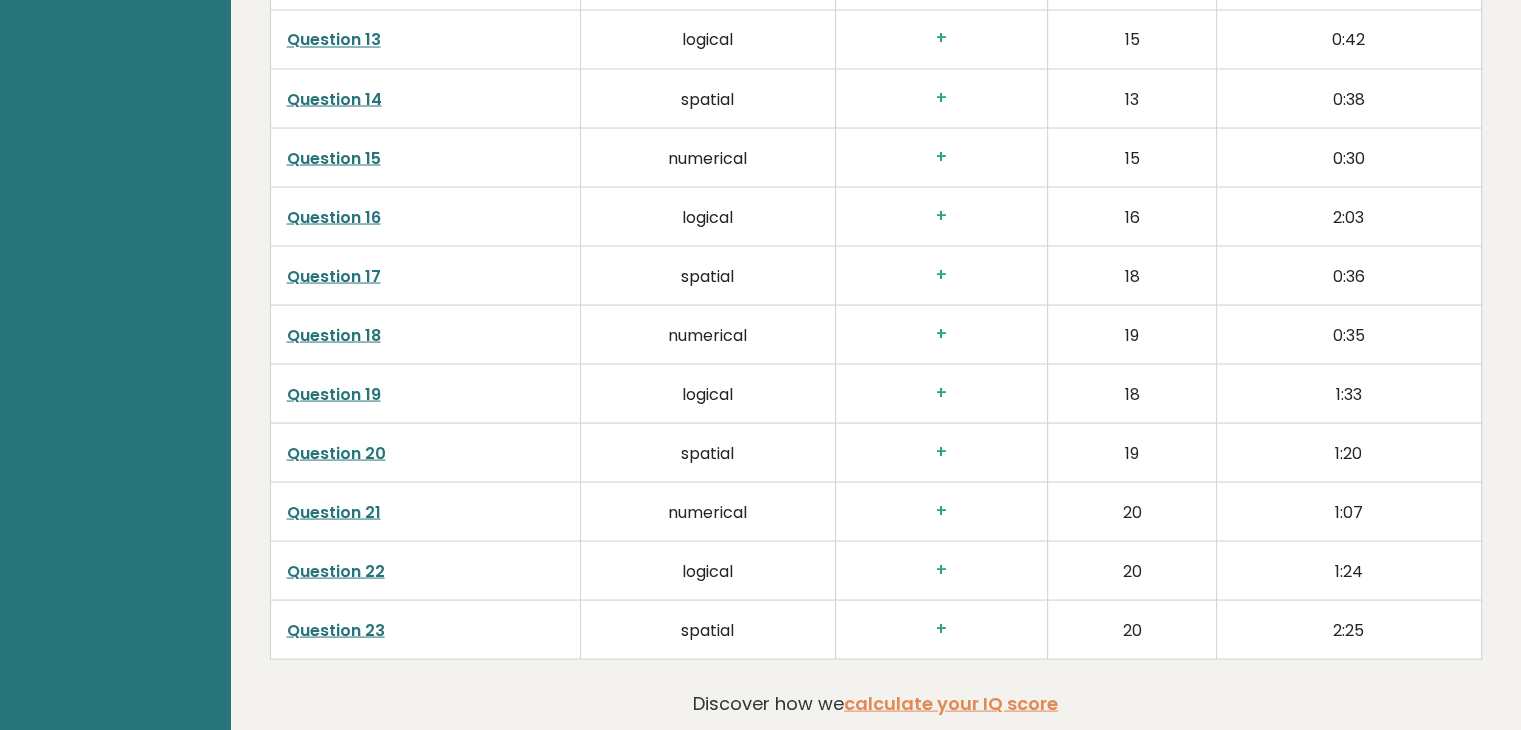 click on "+" at bounding box center [941, 628] 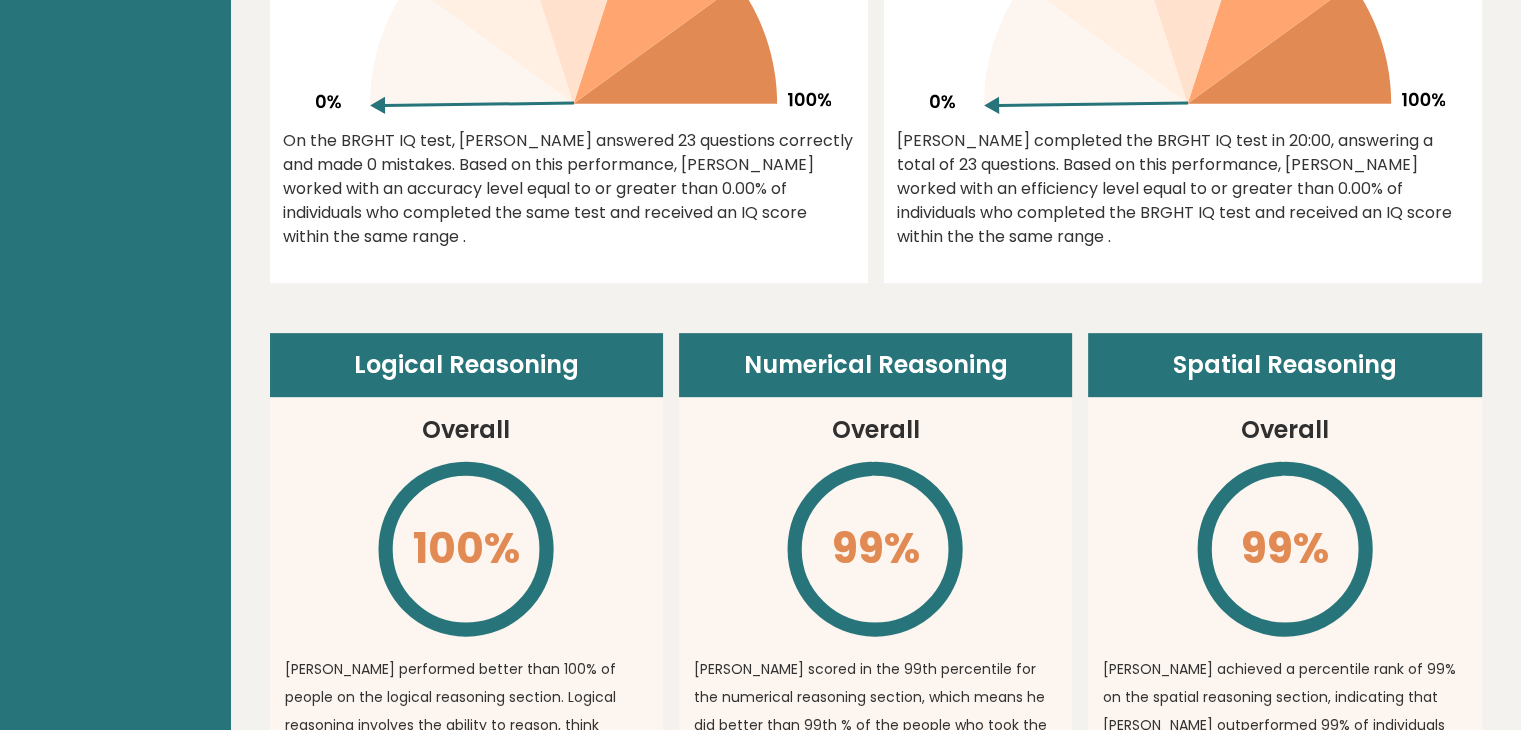scroll, scrollTop: 0, scrollLeft: 0, axis: both 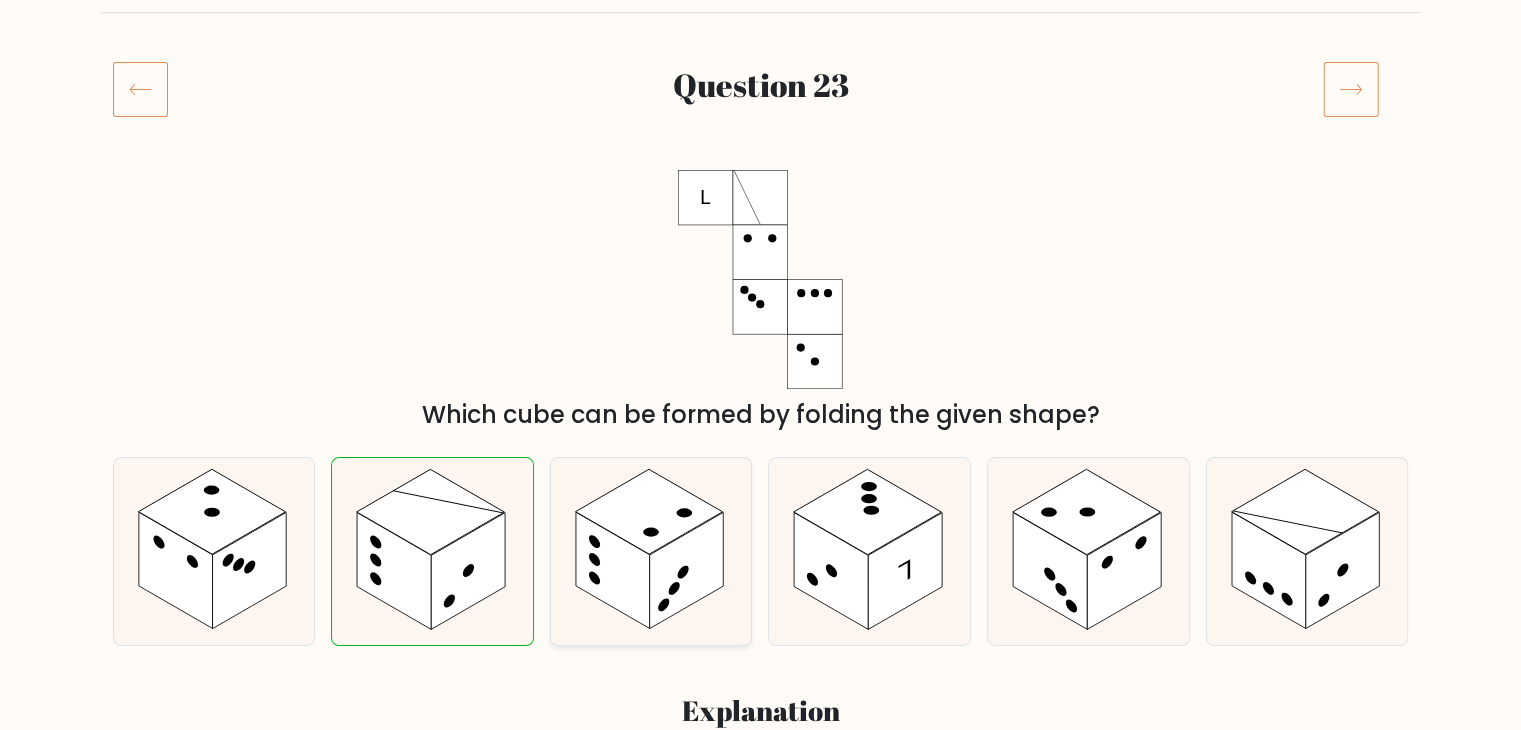 click 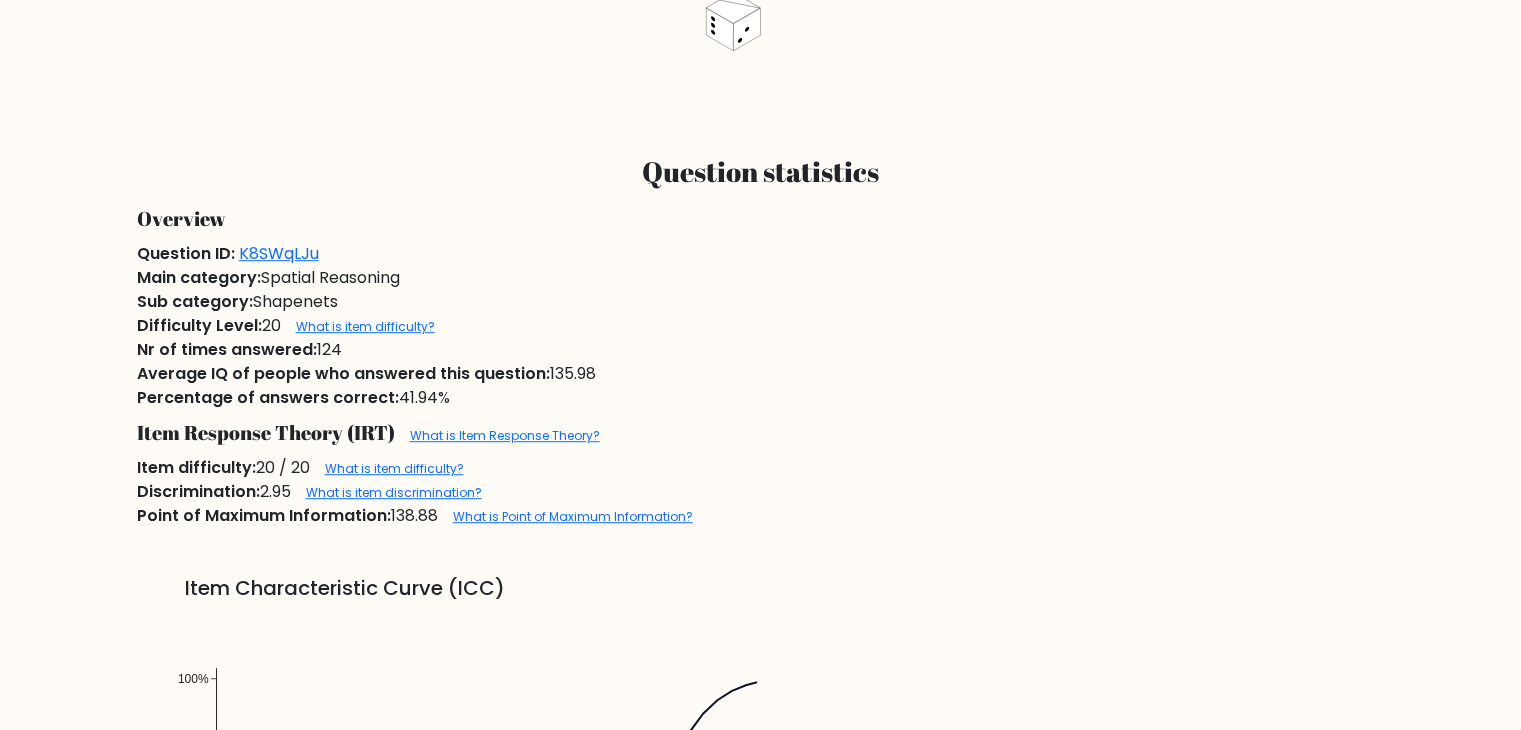 scroll, scrollTop: 1112, scrollLeft: 0, axis: vertical 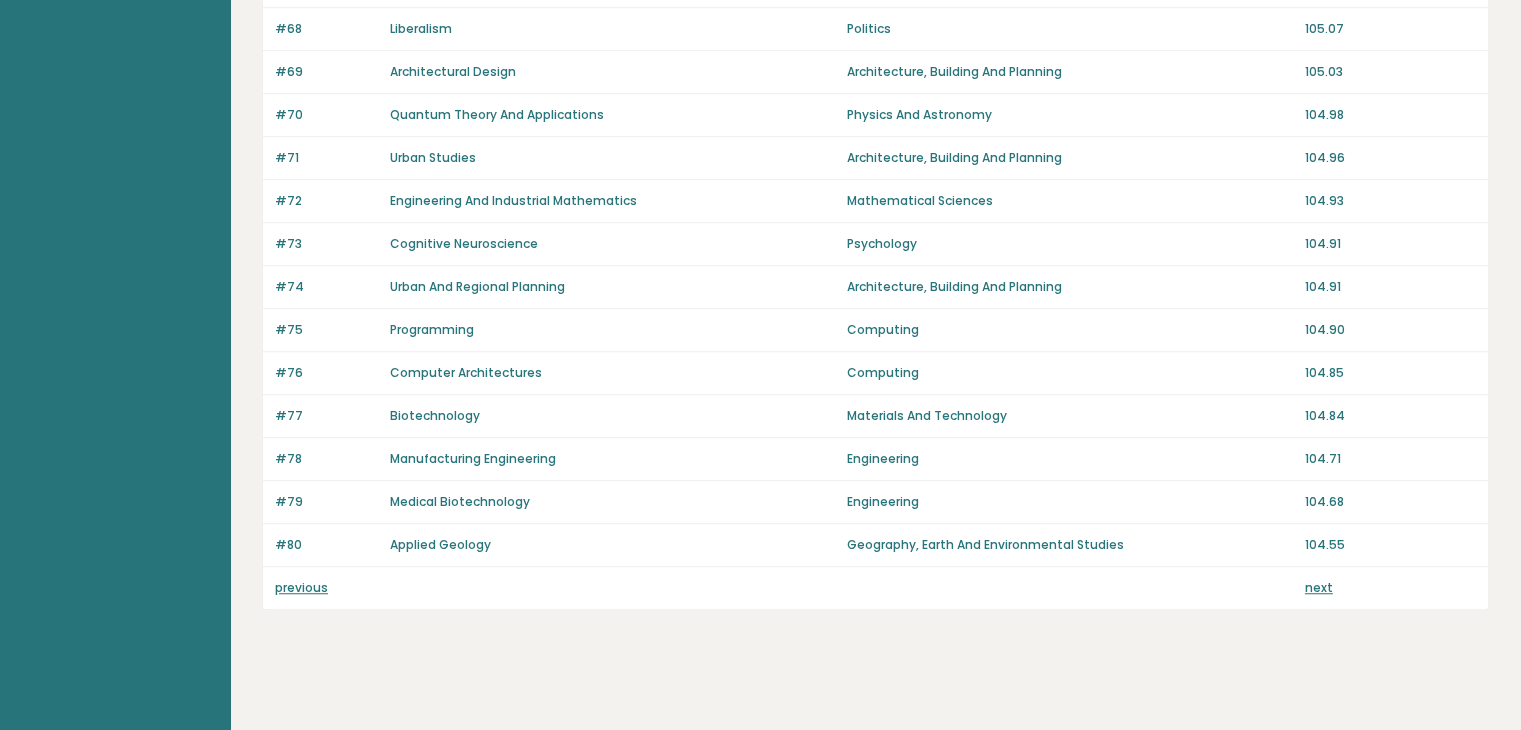 click on "previous" at bounding box center [301, 587] 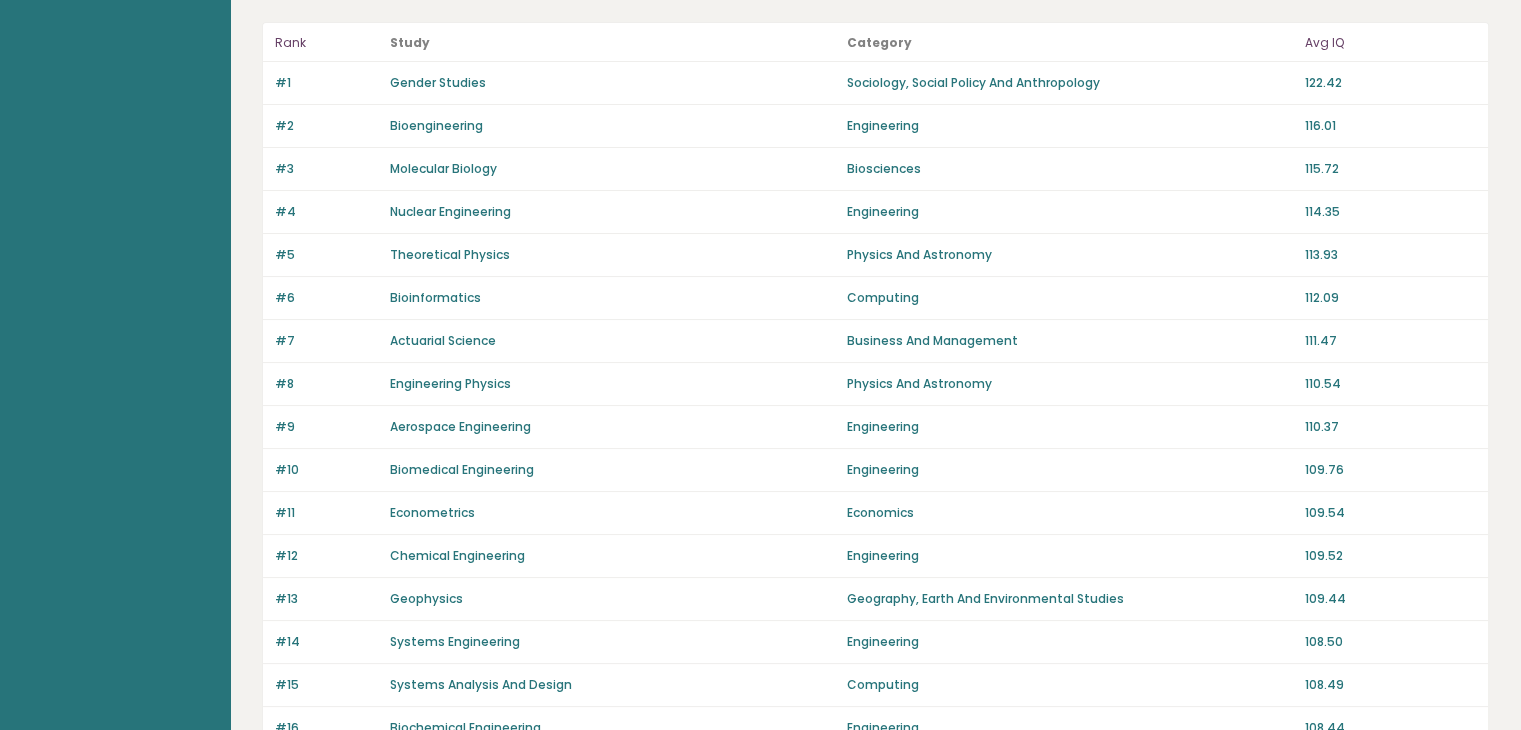 scroll, scrollTop: 0, scrollLeft: 0, axis: both 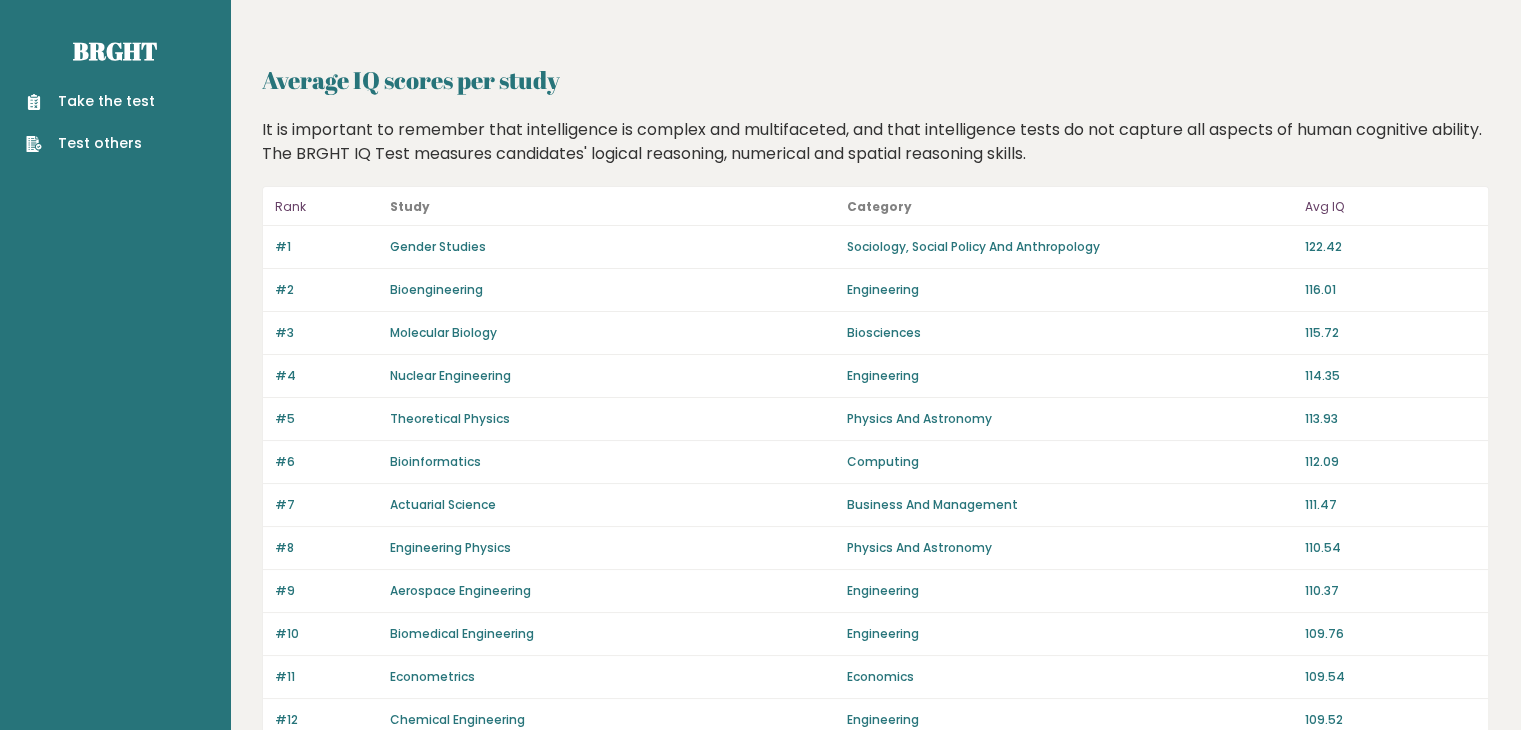 click on "122.42" at bounding box center (1390, 247) 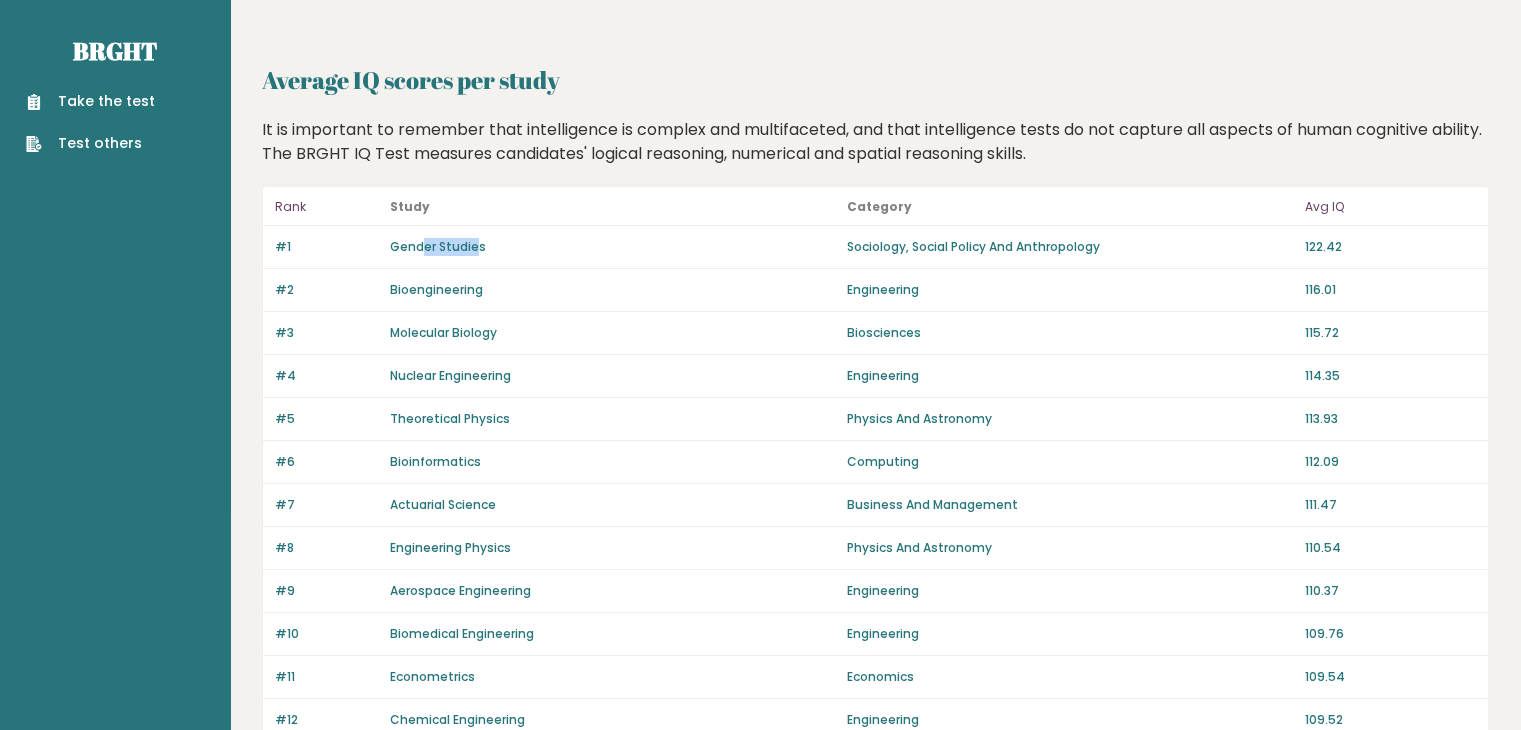 drag, startPoint x: 421, startPoint y: 260, endPoint x: 476, endPoint y: 240, distance: 58.5235 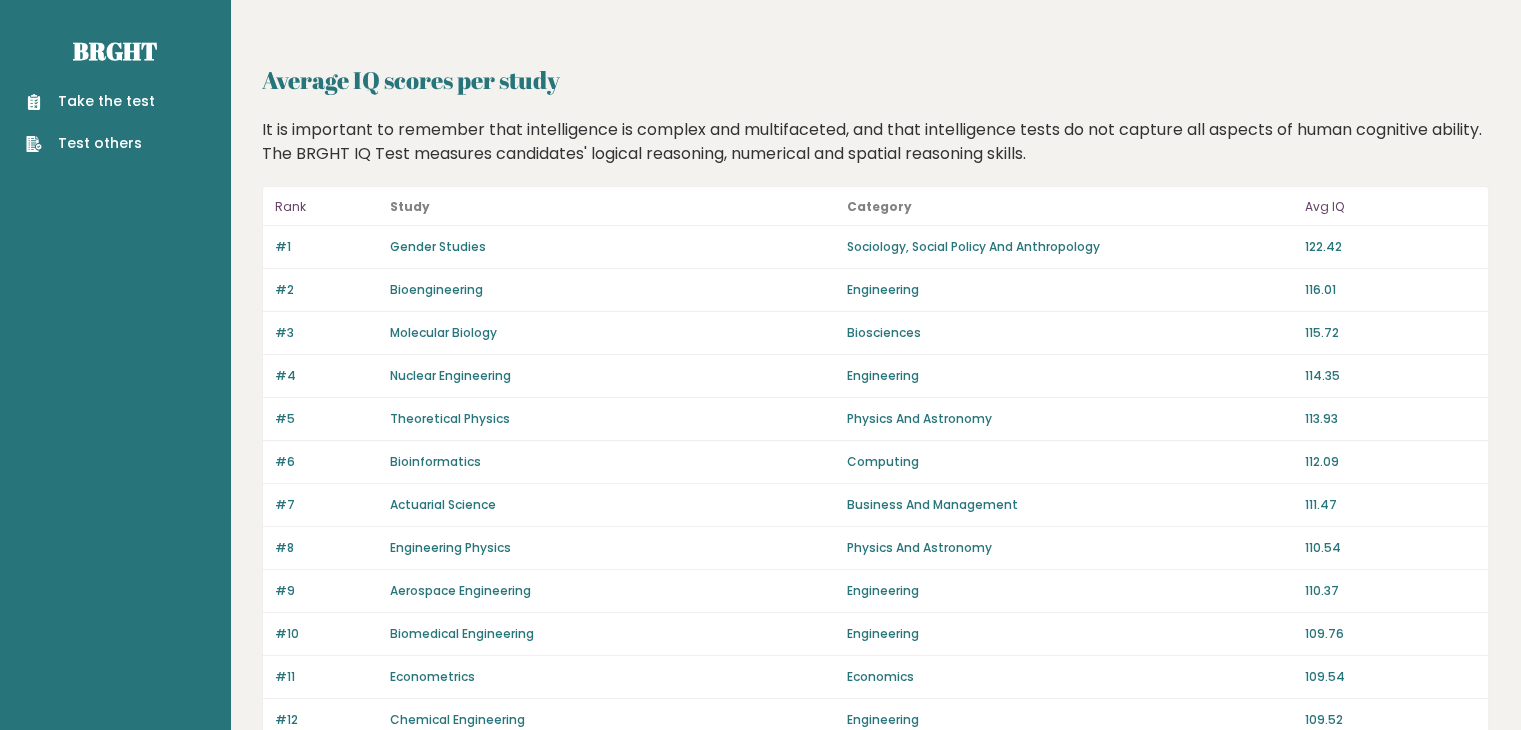 click on "Study" at bounding box center (612, 207) 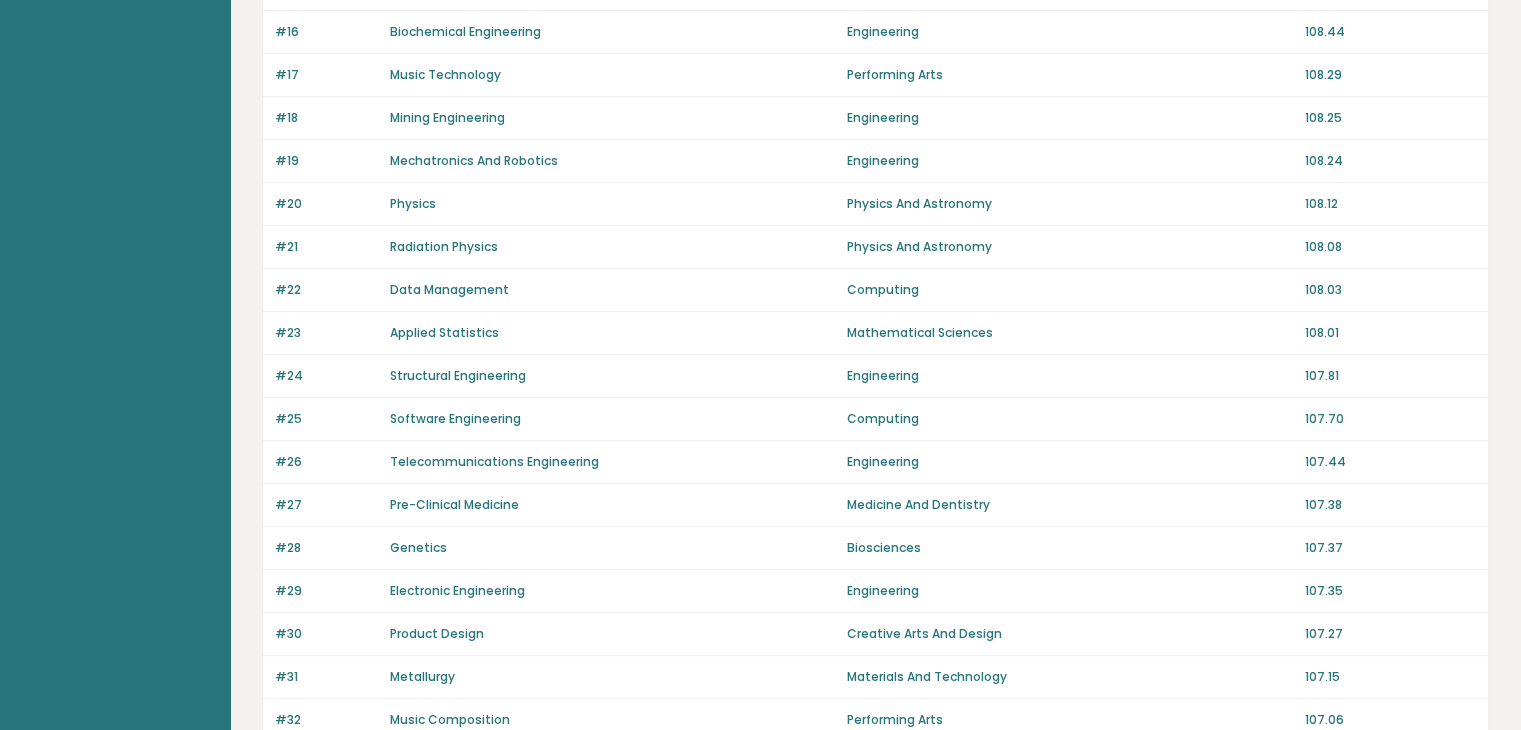 scroll, scrollTop: 866, scrollLeft: 0, axis: vertical 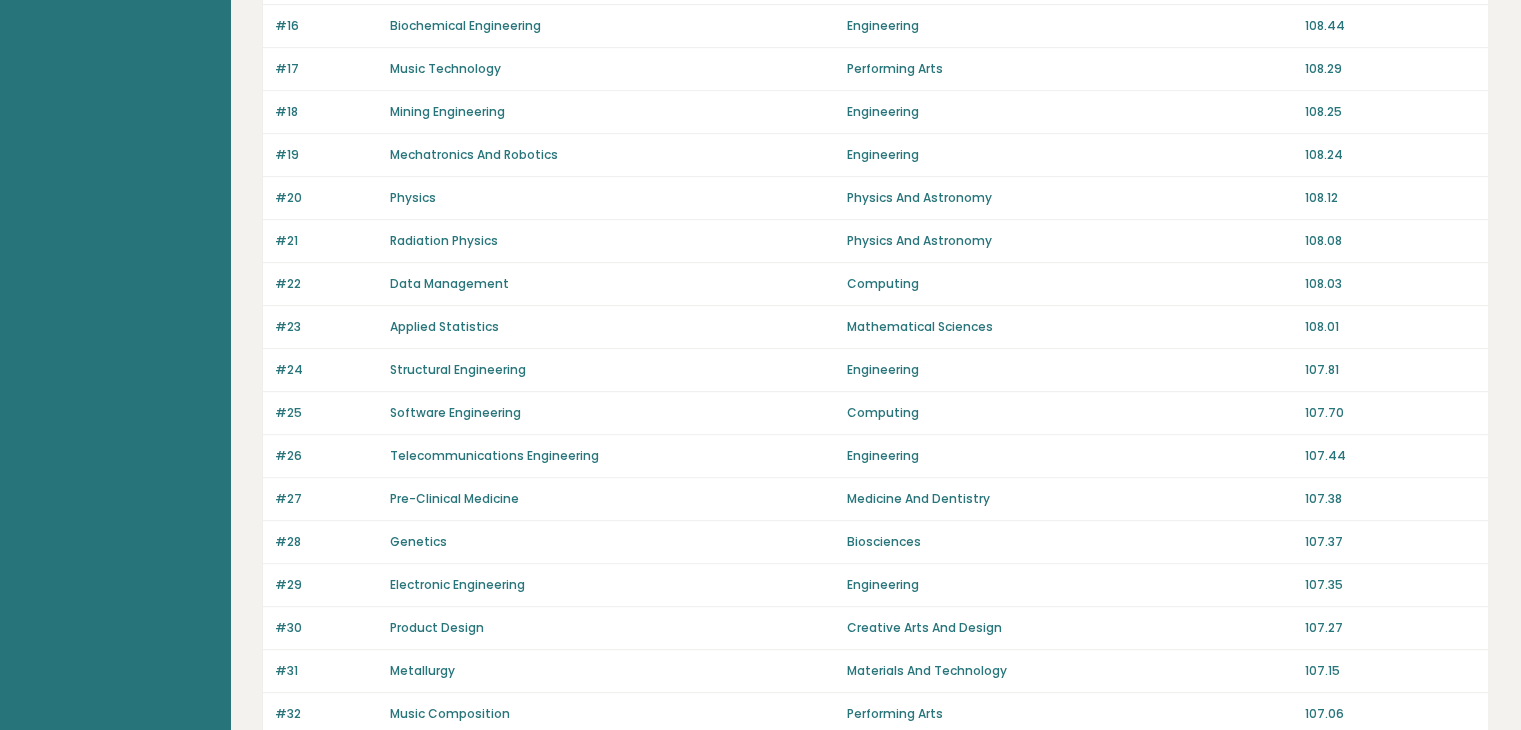 click on "Software Engineering" at bounding box center [455, 412] 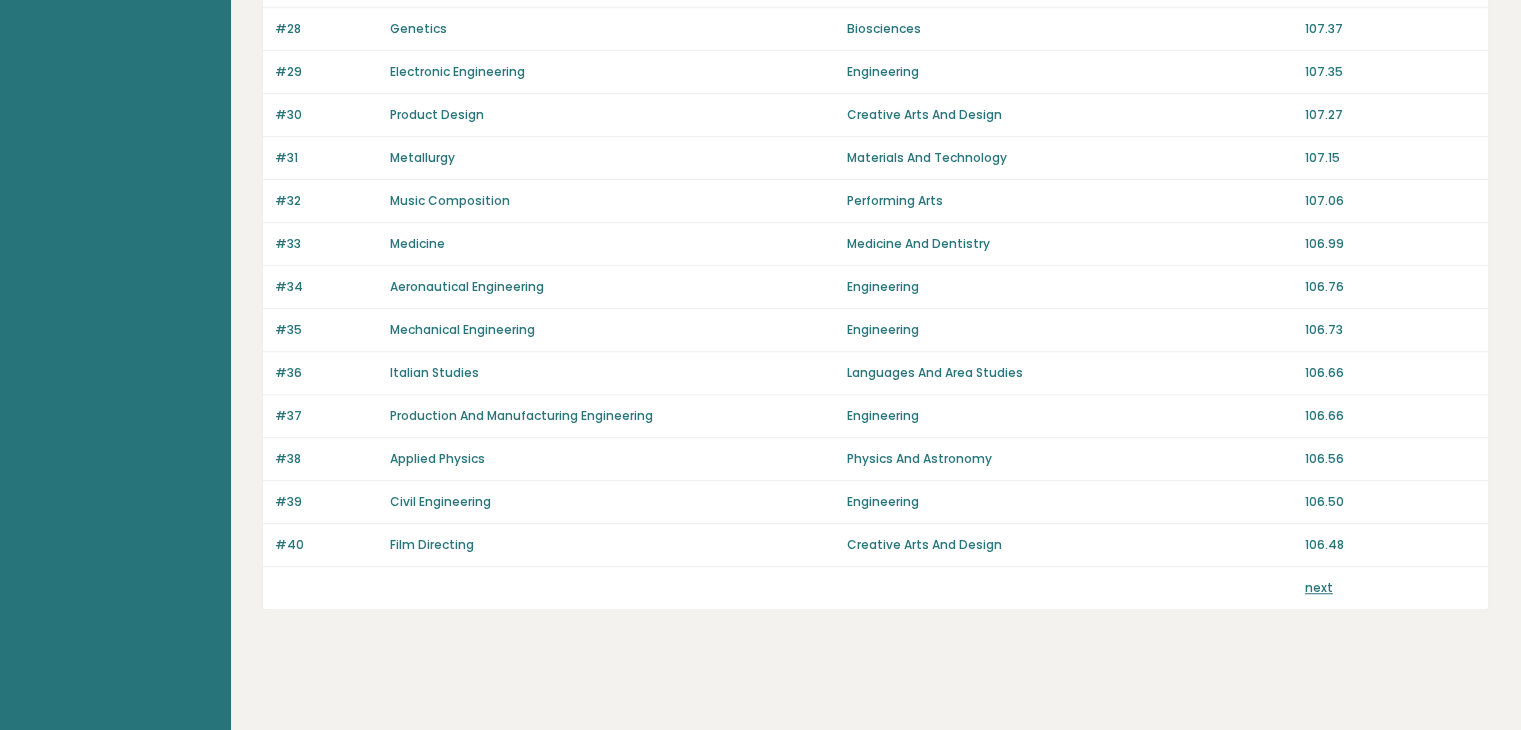 click on "Film Directing" at bounding box center [432, 544] 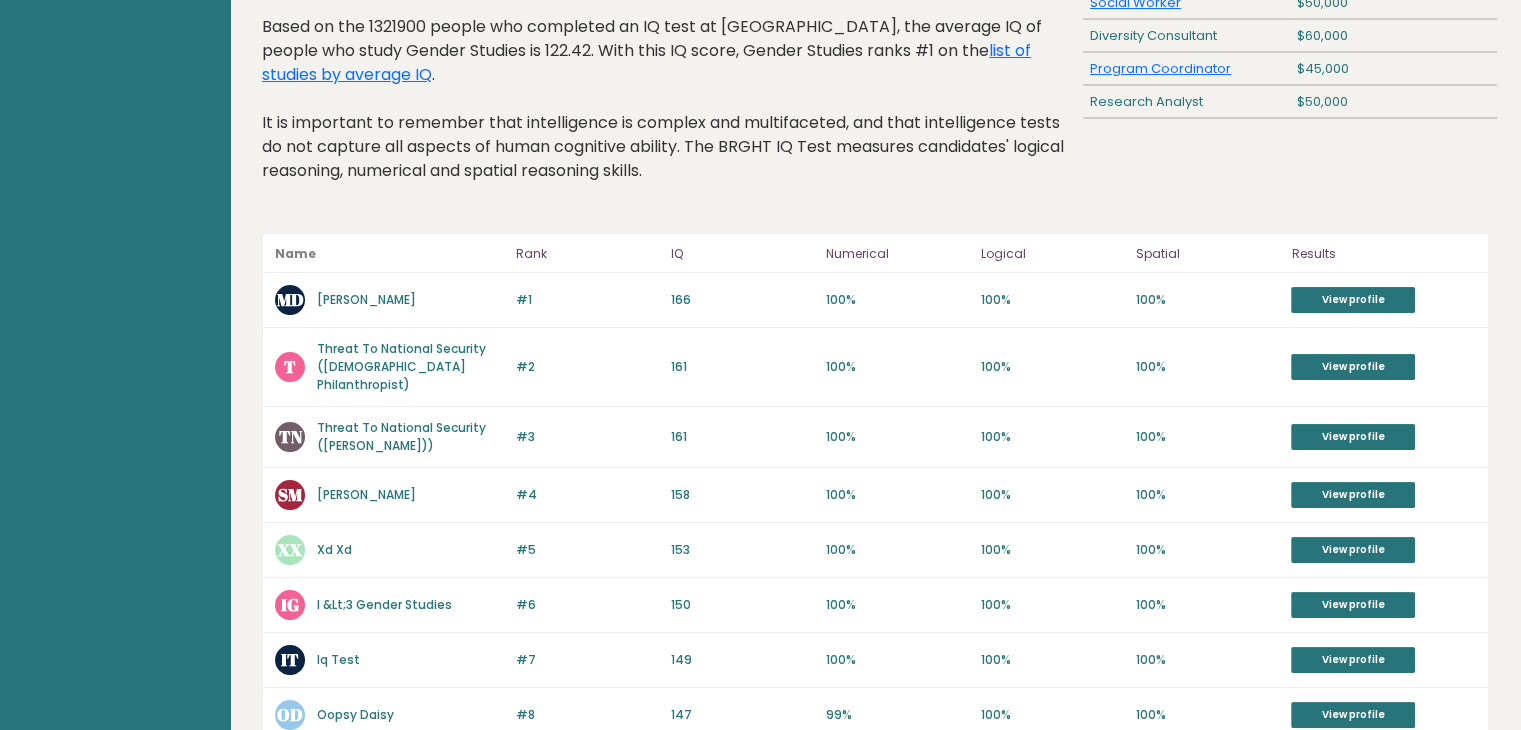 scroll, scrollTop: 0, scrollLeft: 0, axis: both 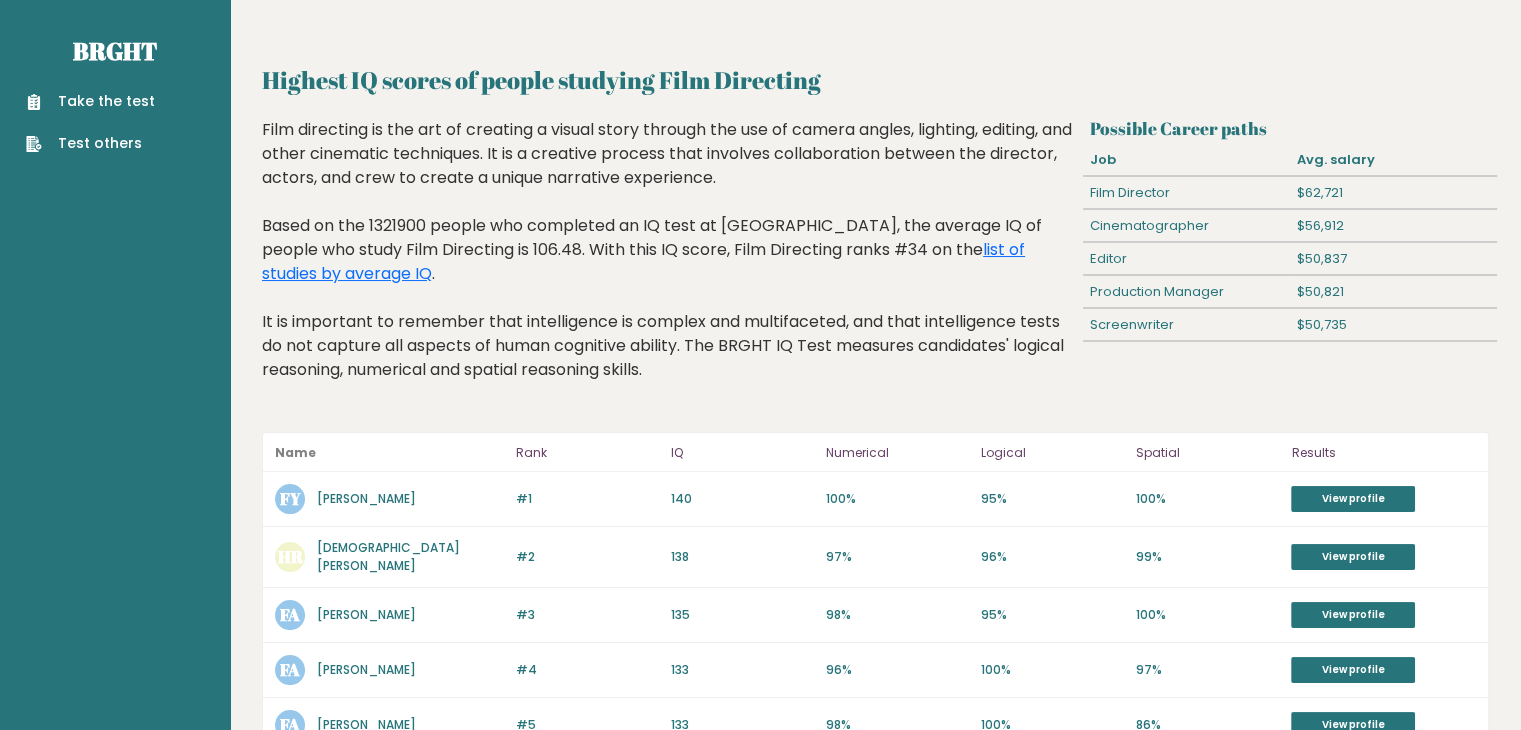 click on "Take the test" at bounding box center (90, 101) 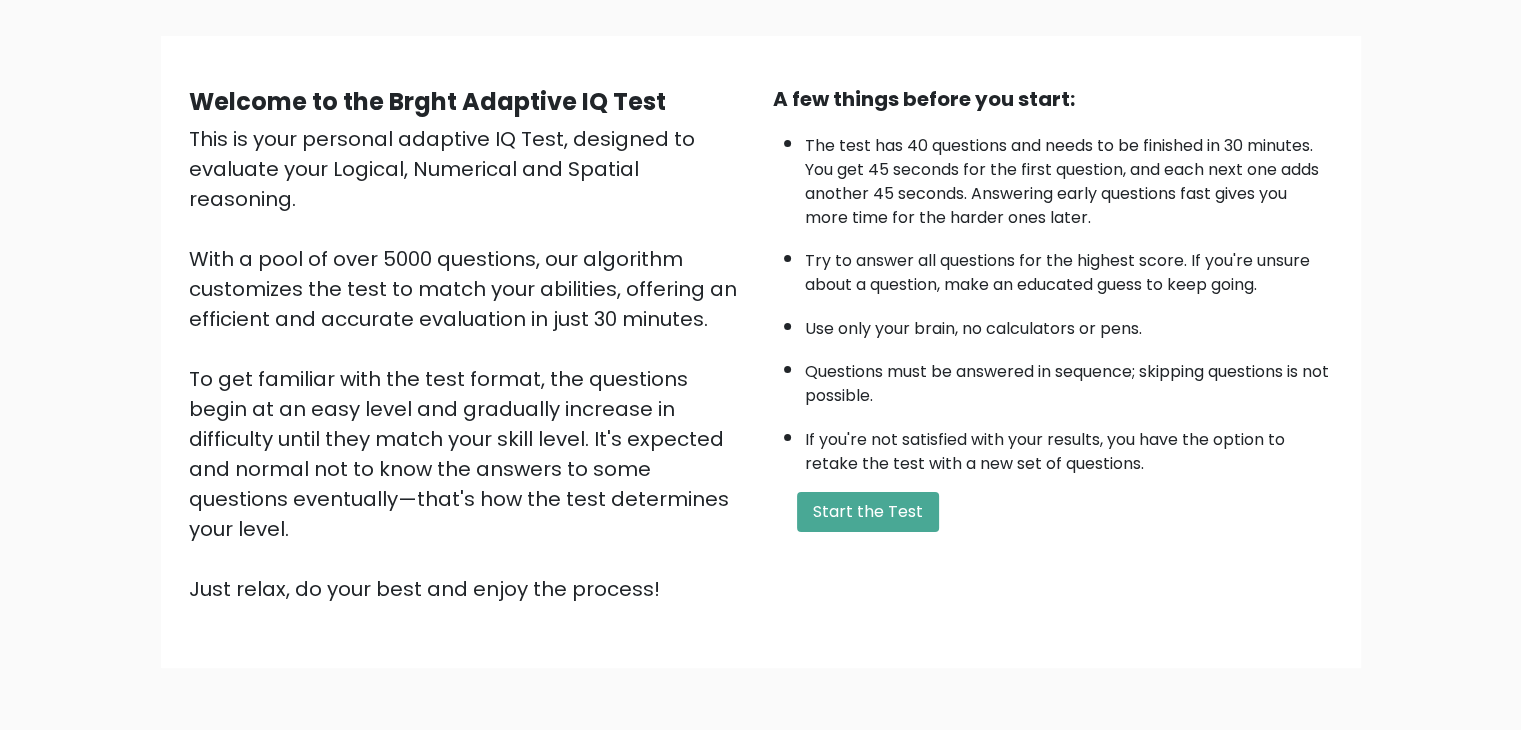 scroll, scrollTop: 186, scrollLeft: 0, axis: vertical 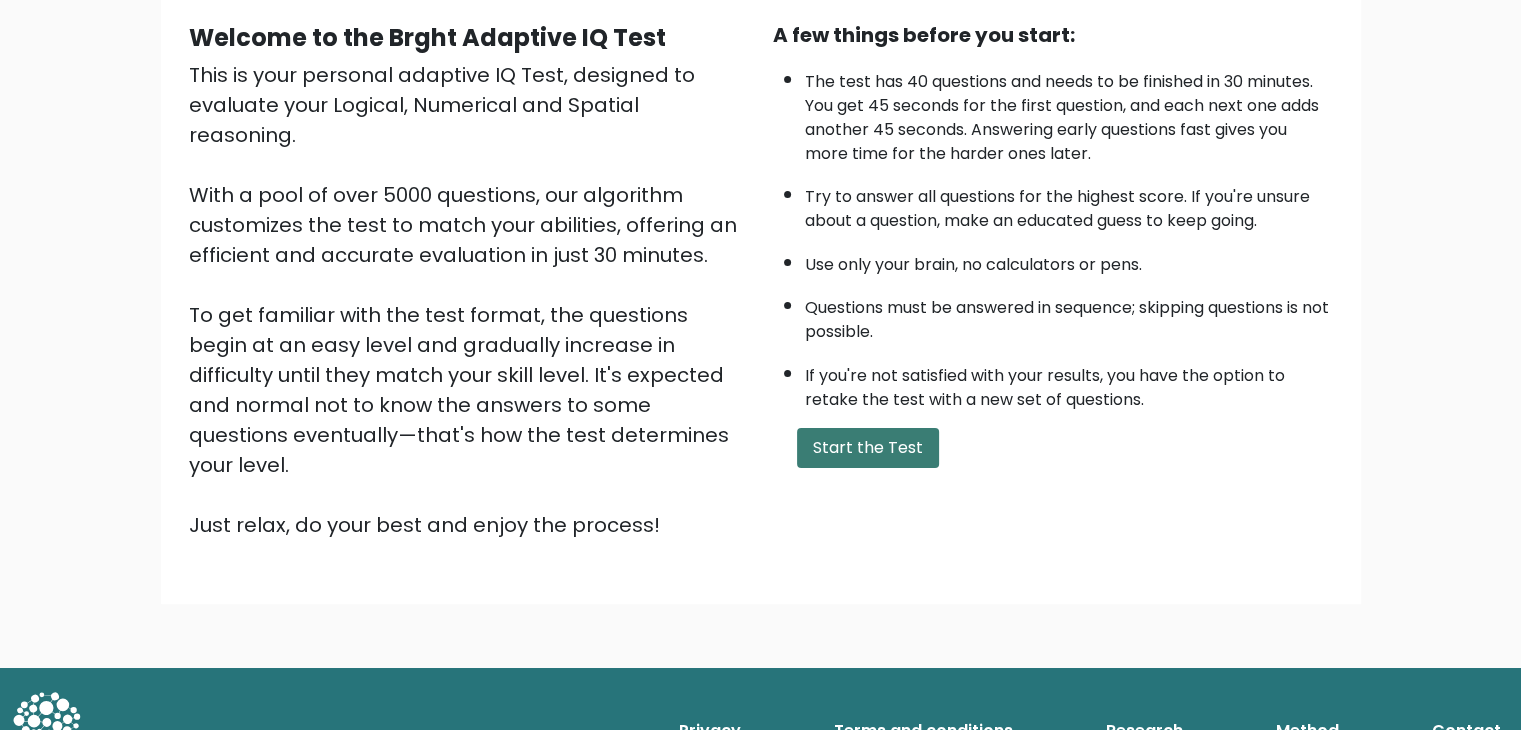 click on "Start the Test" at bounding box center [868, 448] 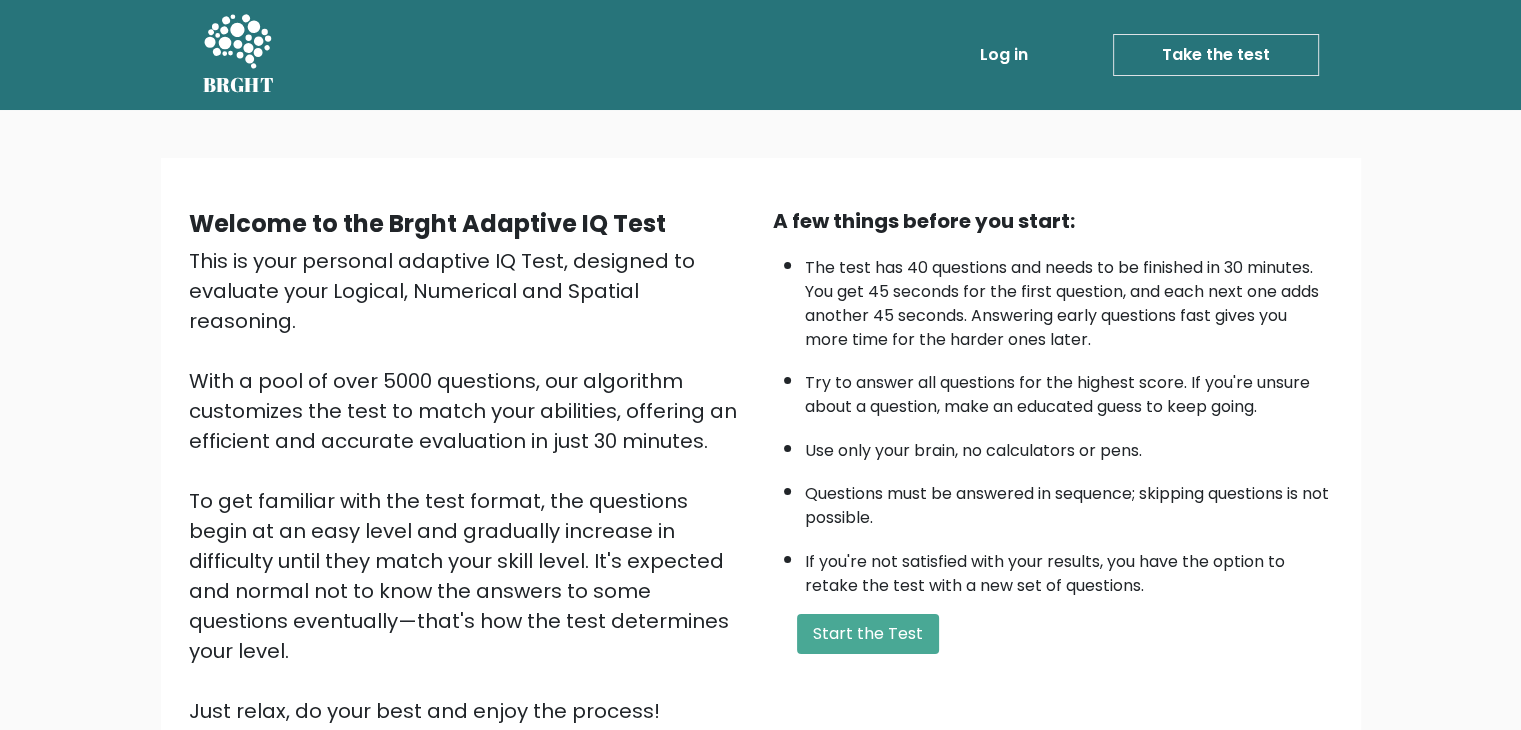 scroll, scrollTop: 0, scrollLeft: 0, axis: both 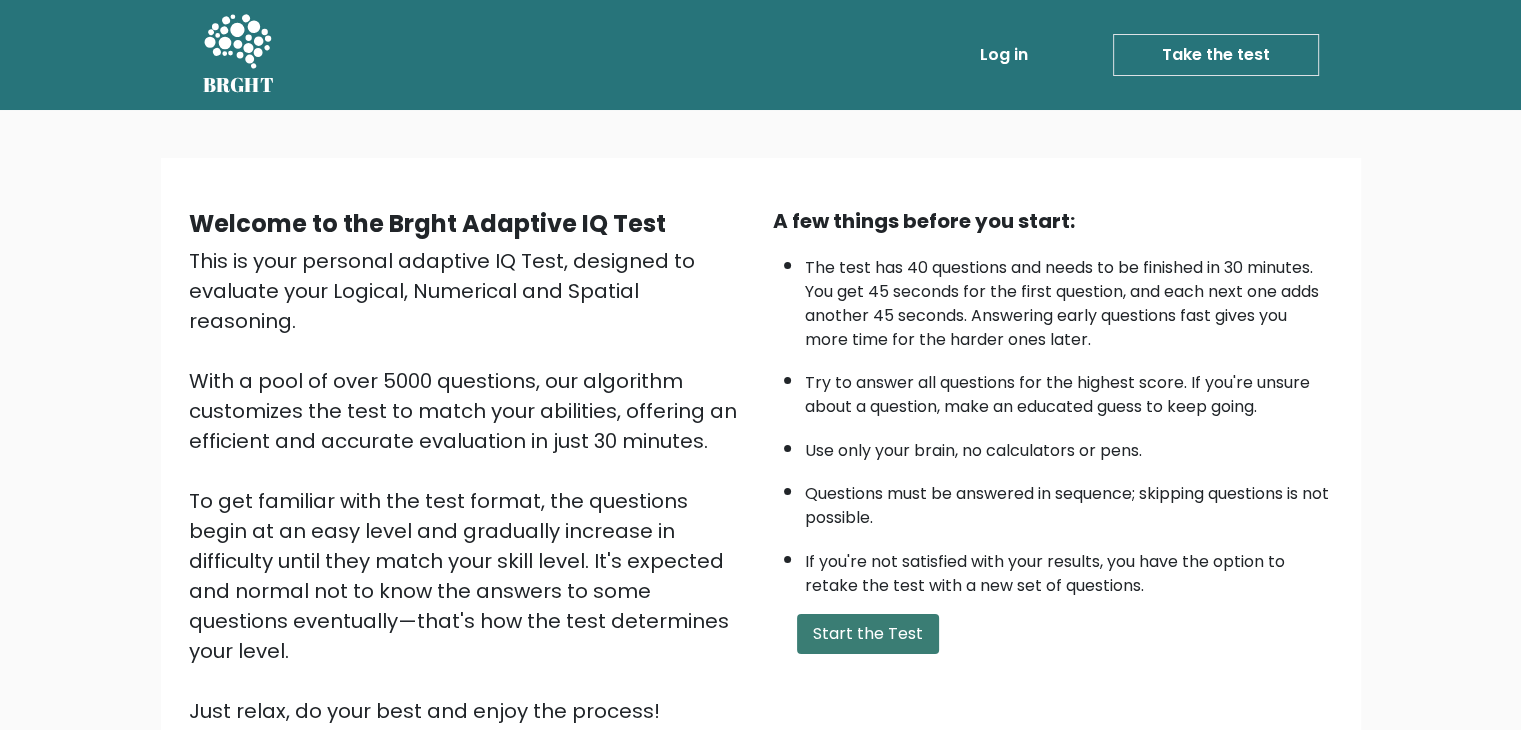 click on "Start the Test" at bounding box center (868, 634) 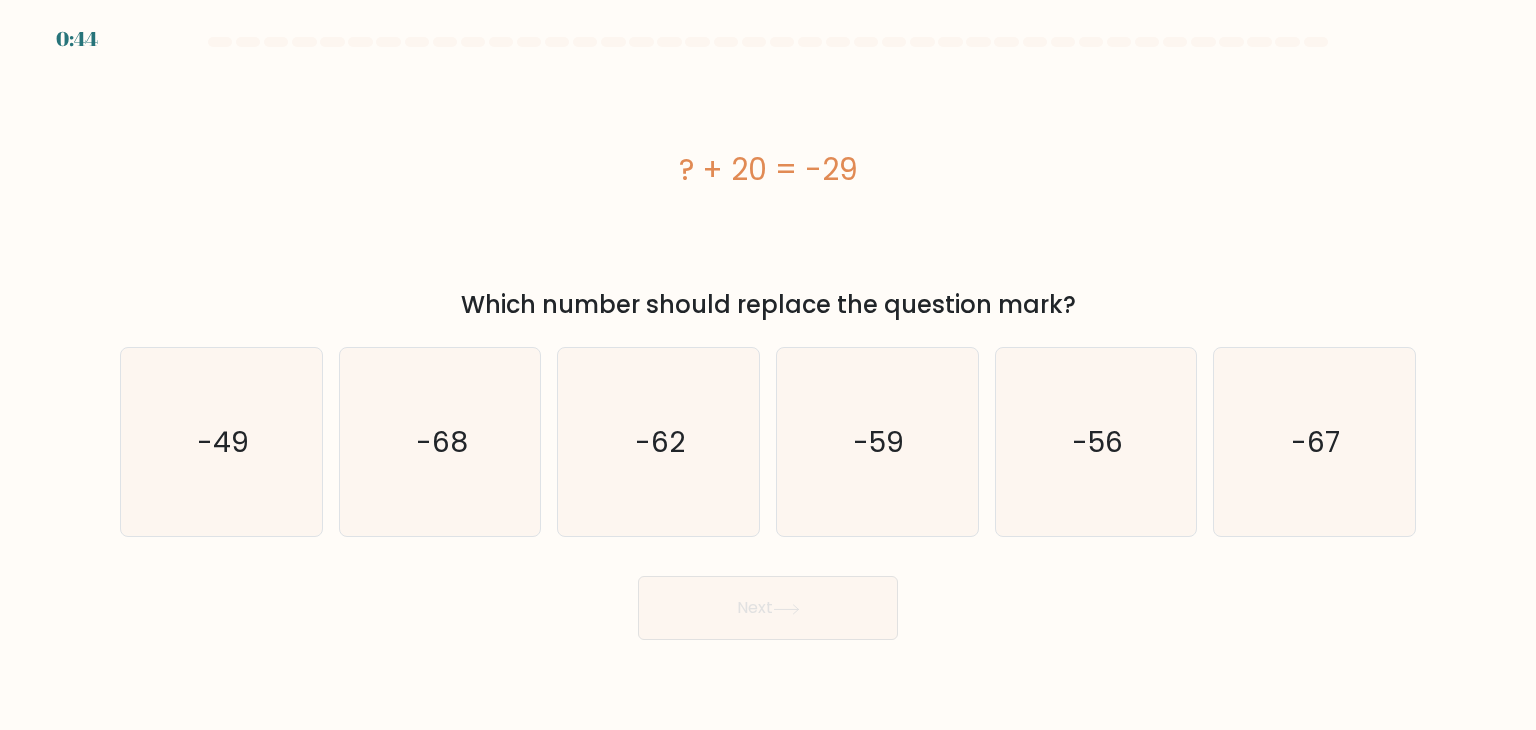 scroll, scrollTop: 0, scrollLeft: 0, axis: both 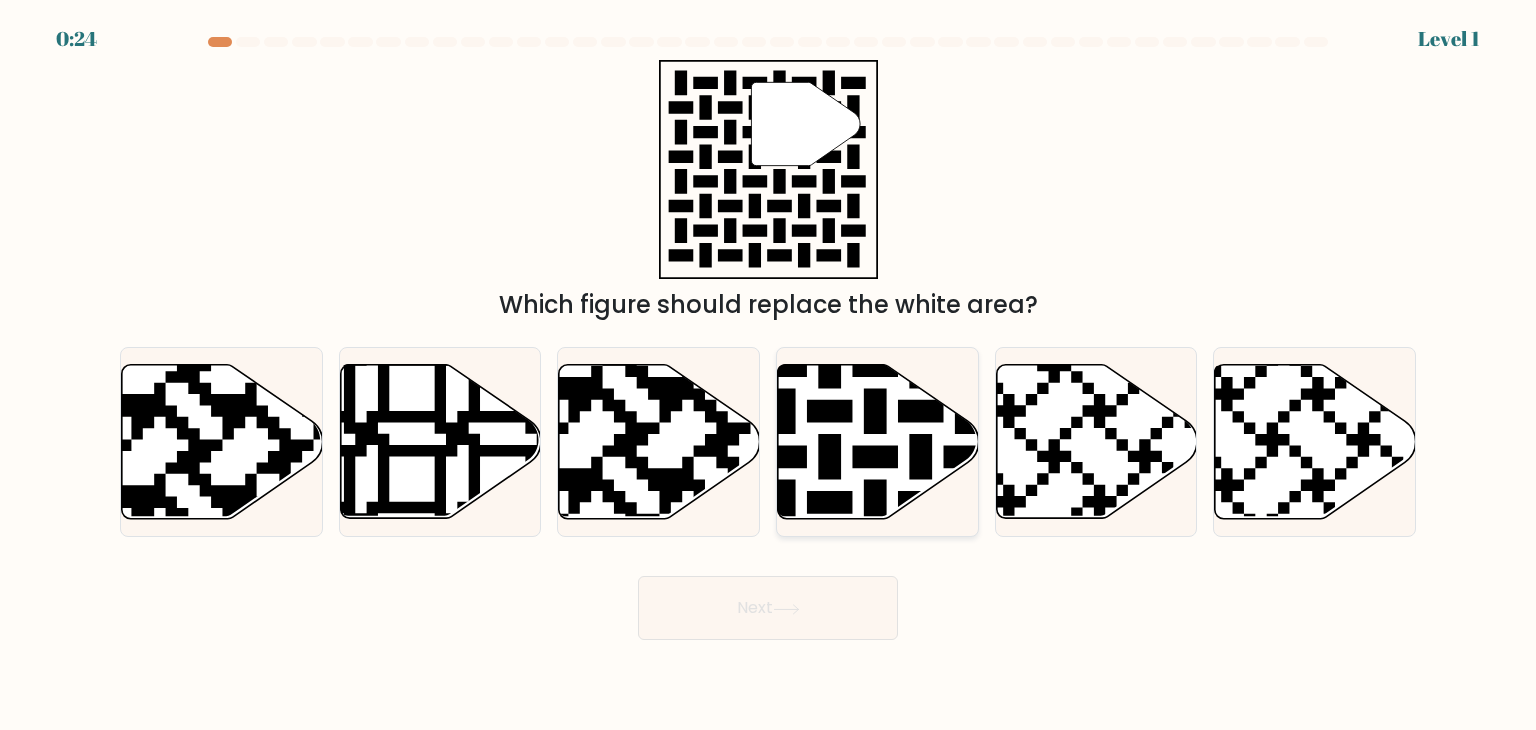 click 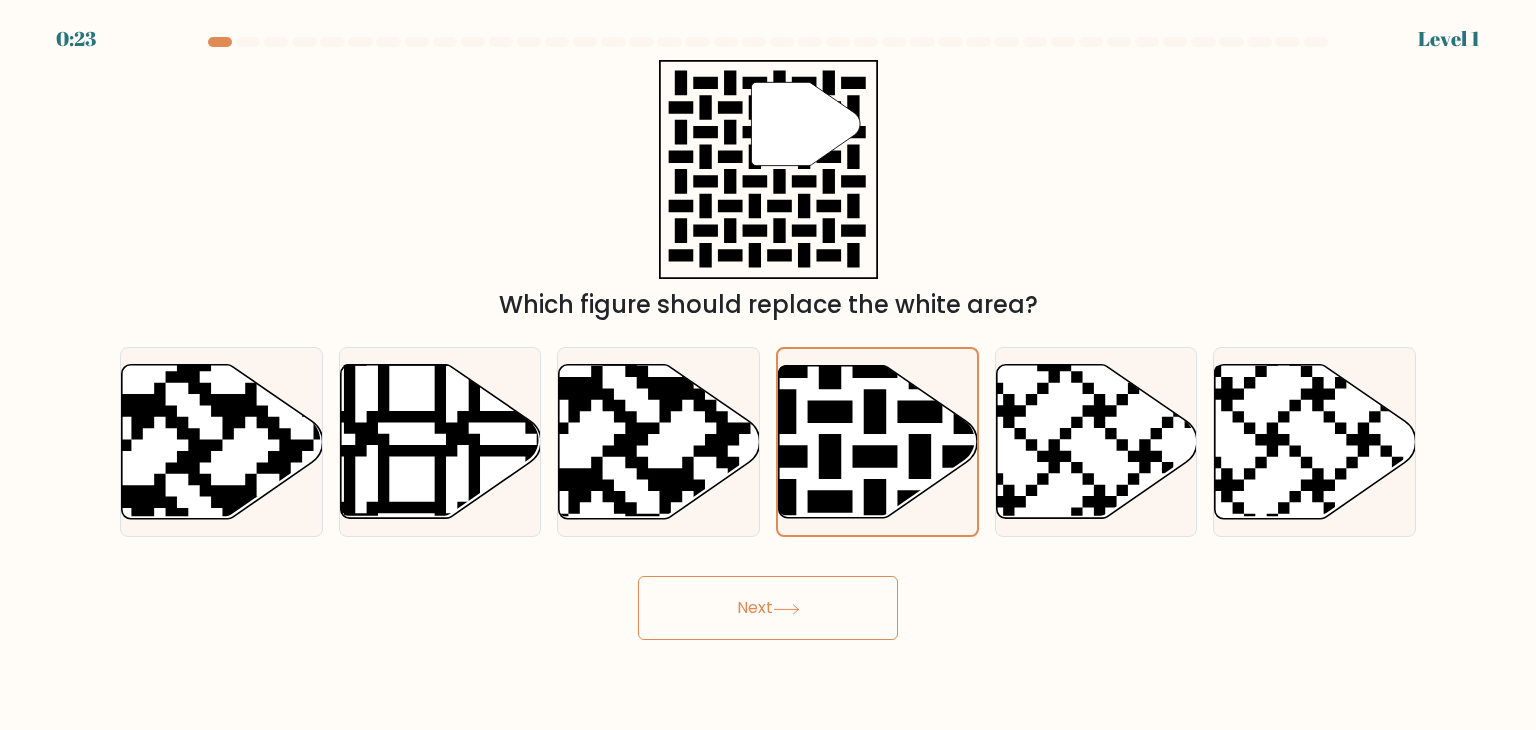 click on "Next" at bounding box center [768, 608] 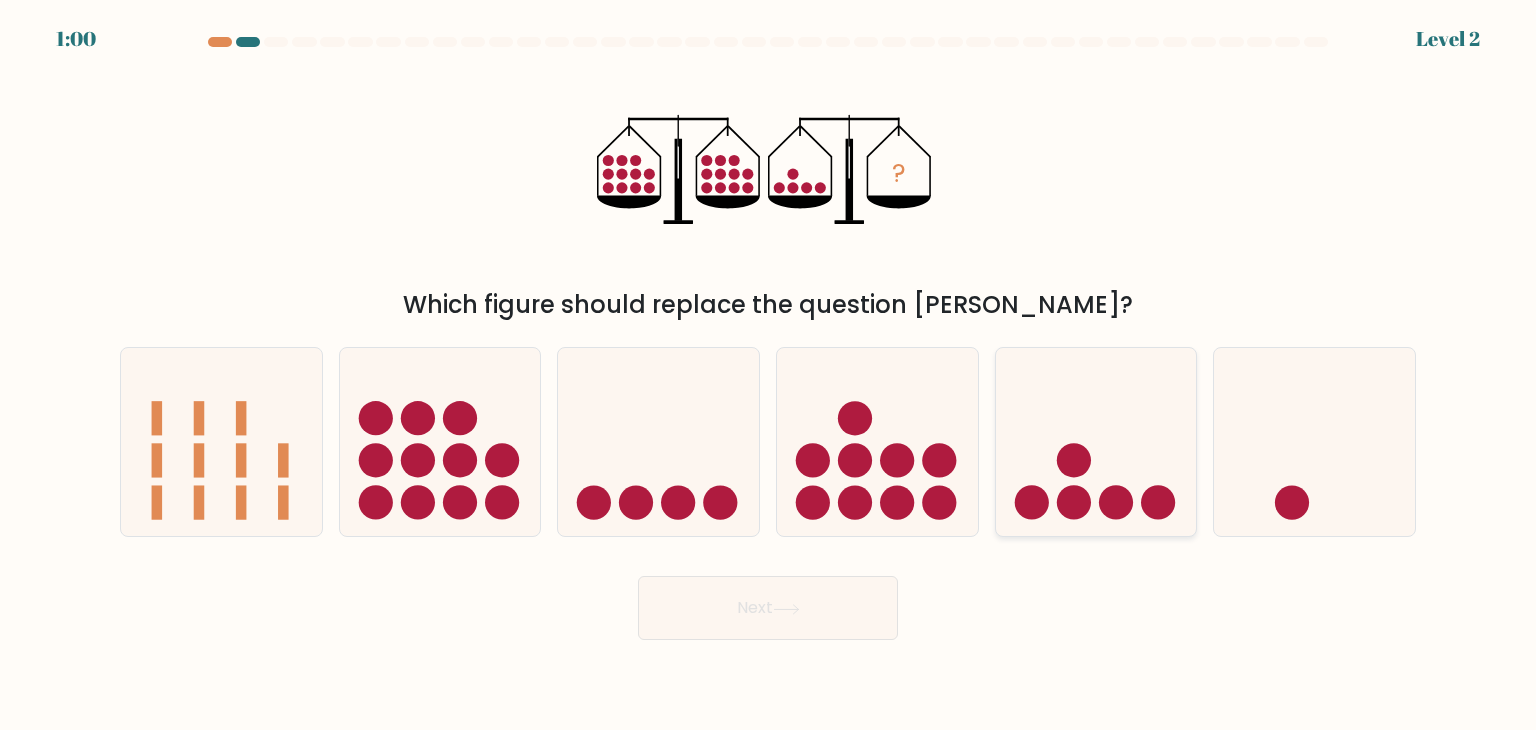 click 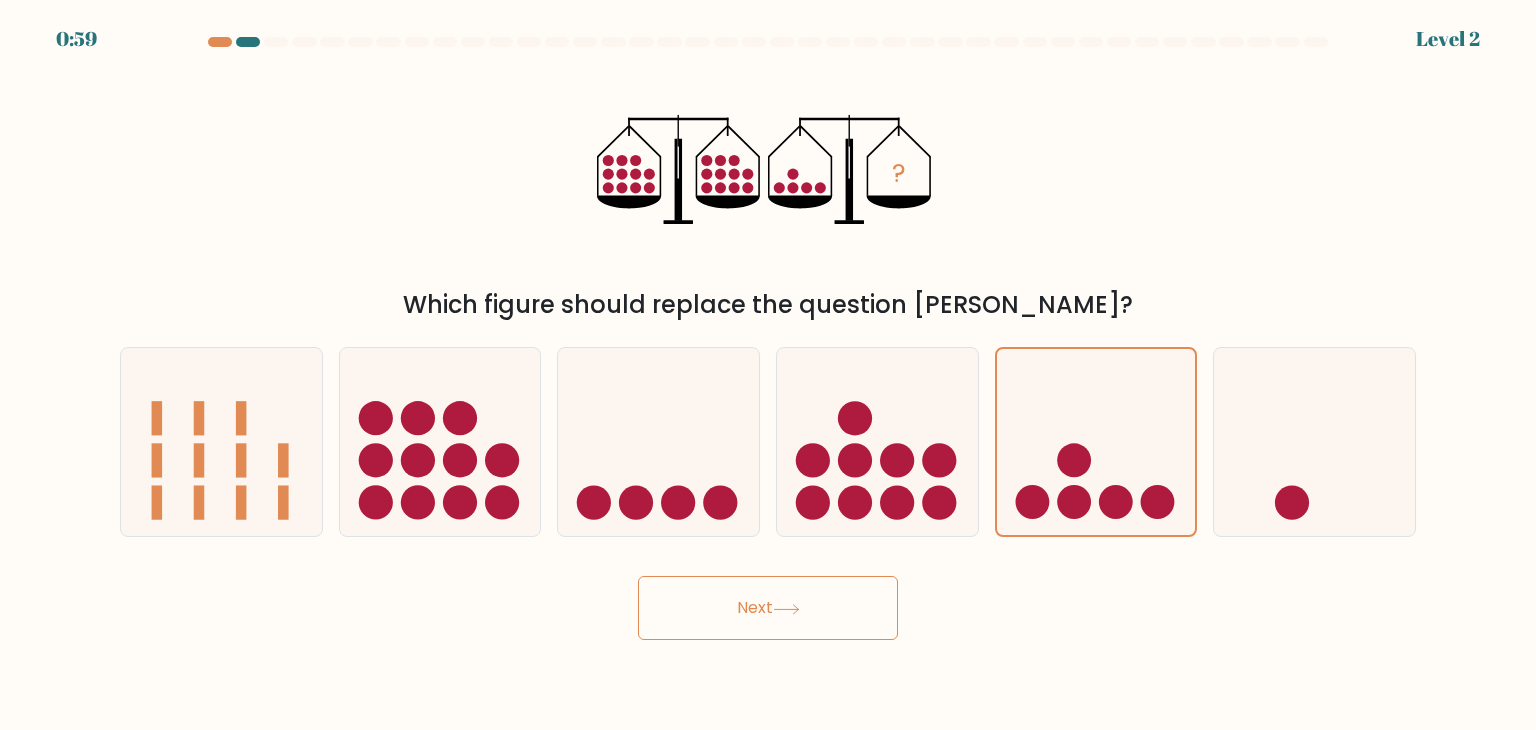 click on "Next" at bounding box center [768, 608] 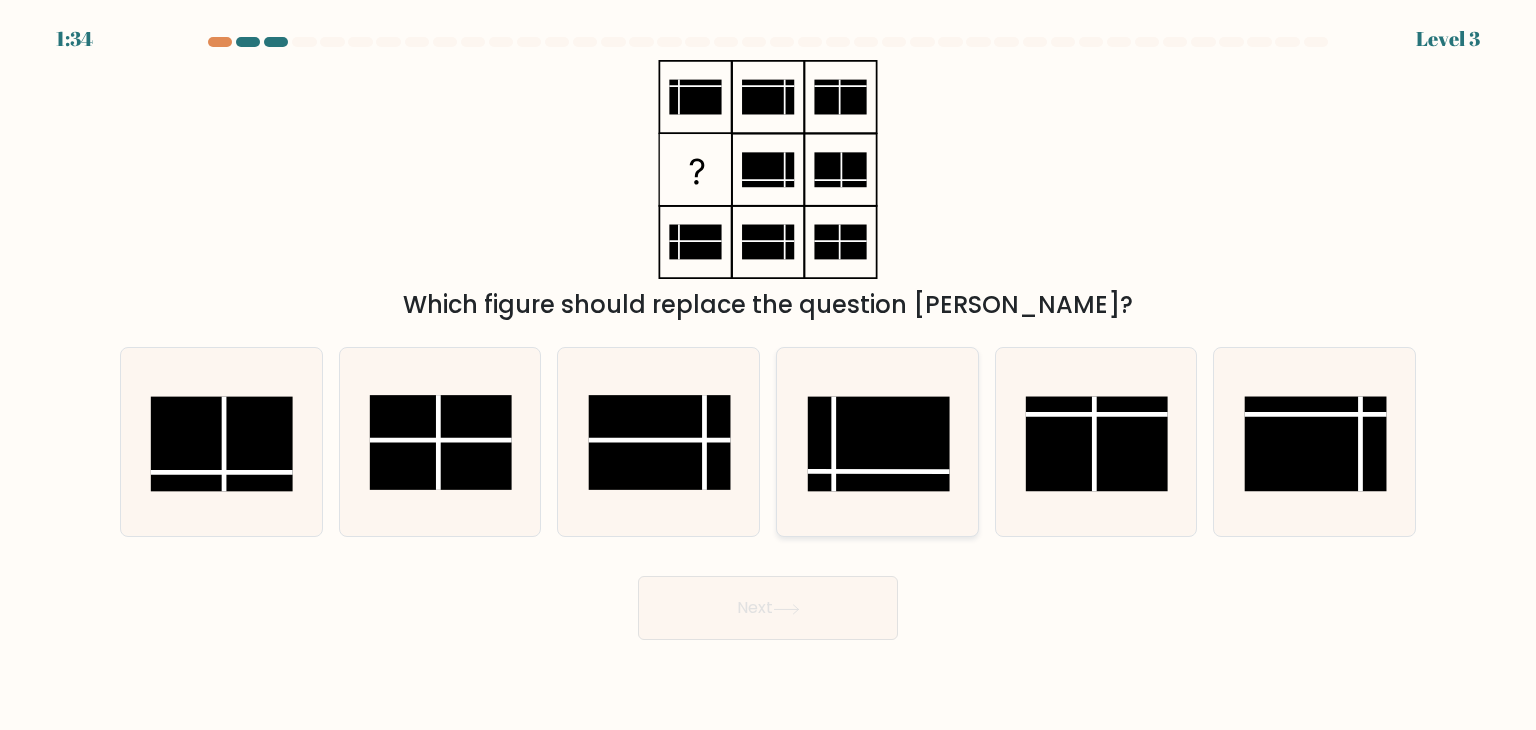 click 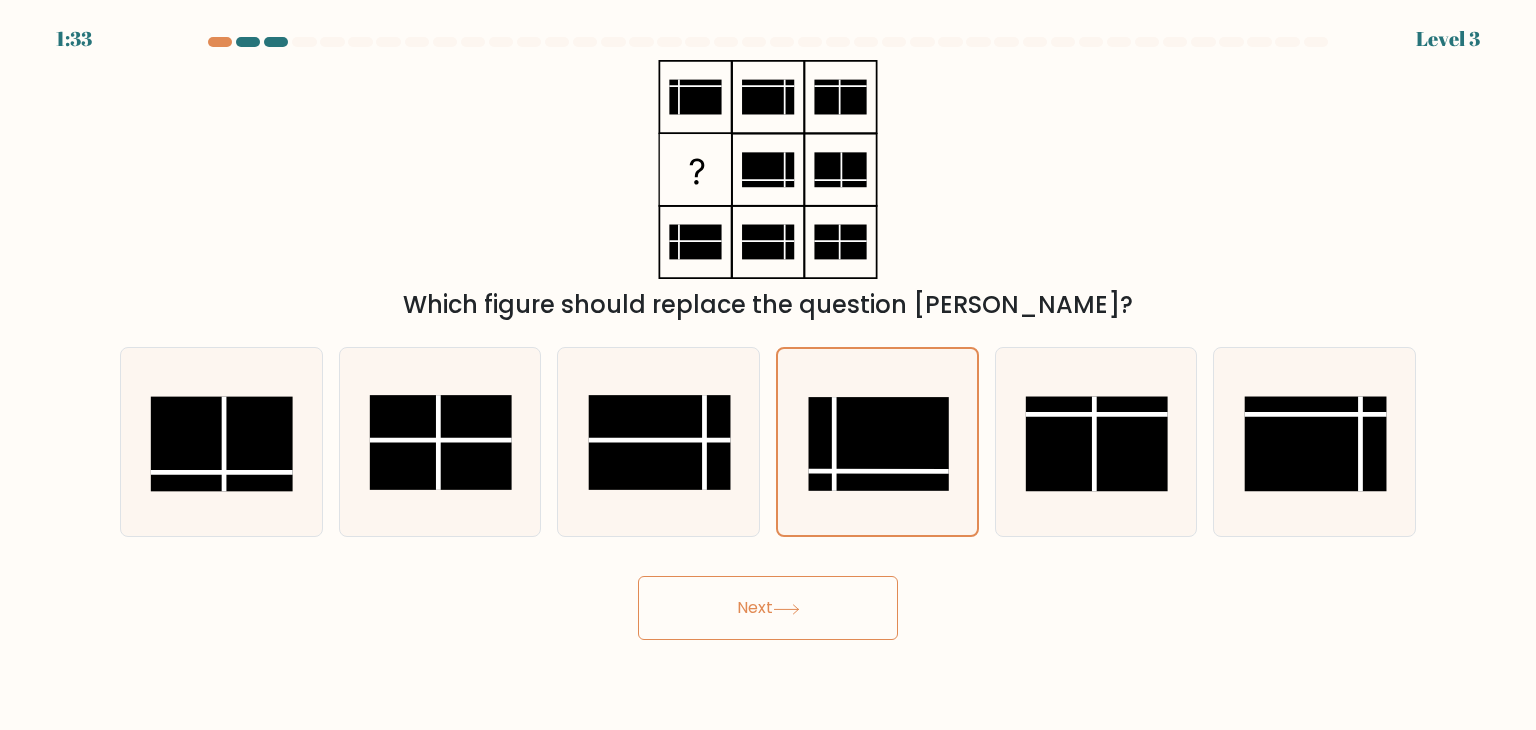 click 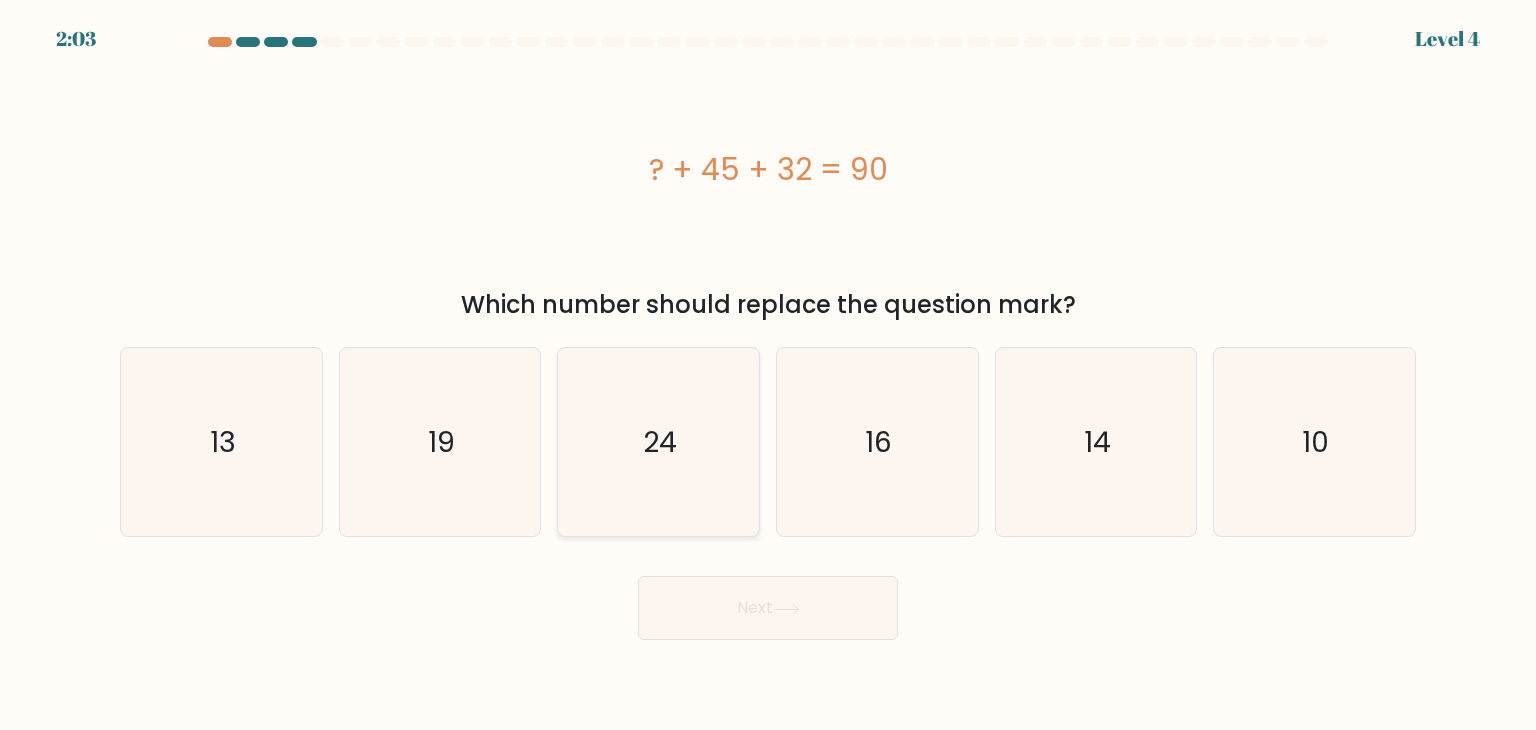 click on "24" 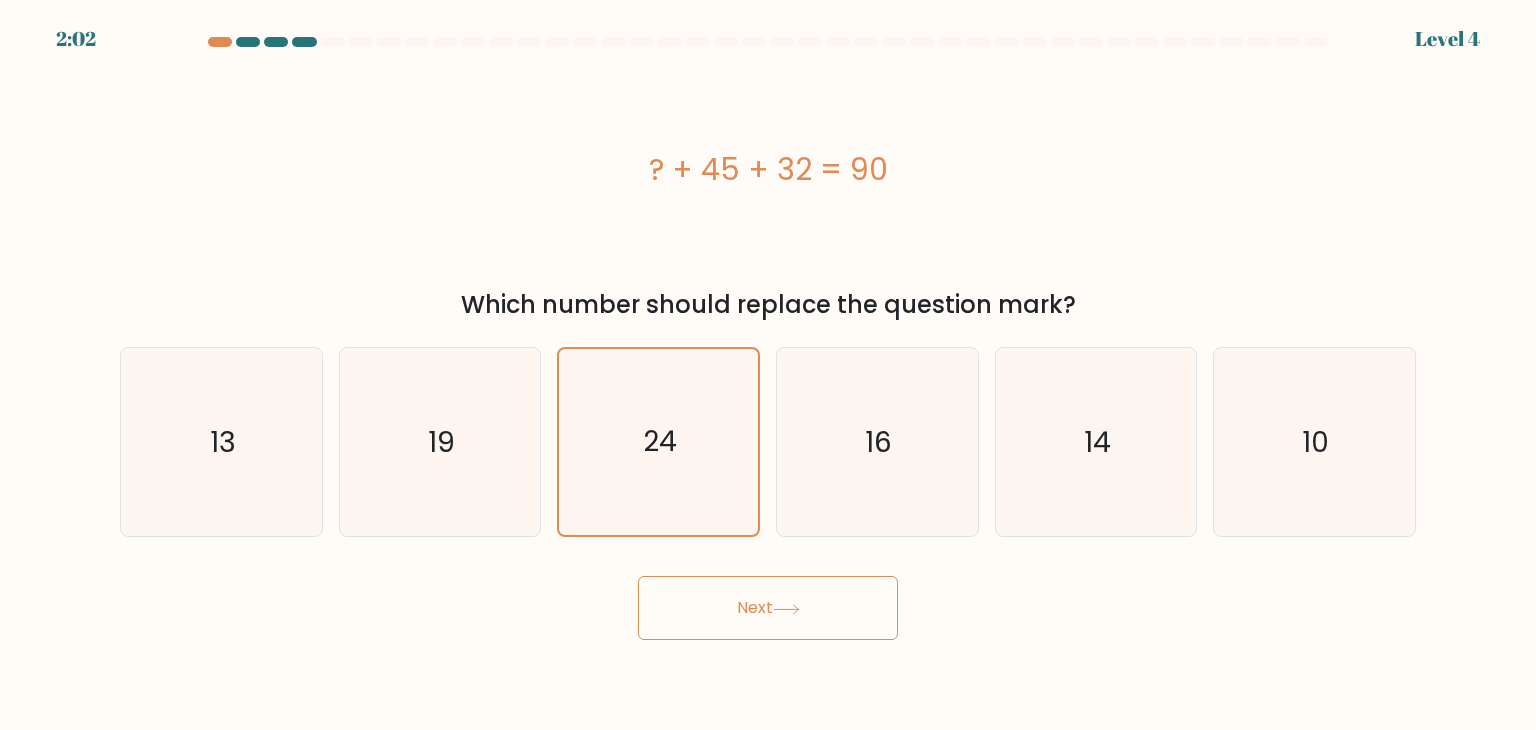 click on "Next" at bounding box center [768, 608] 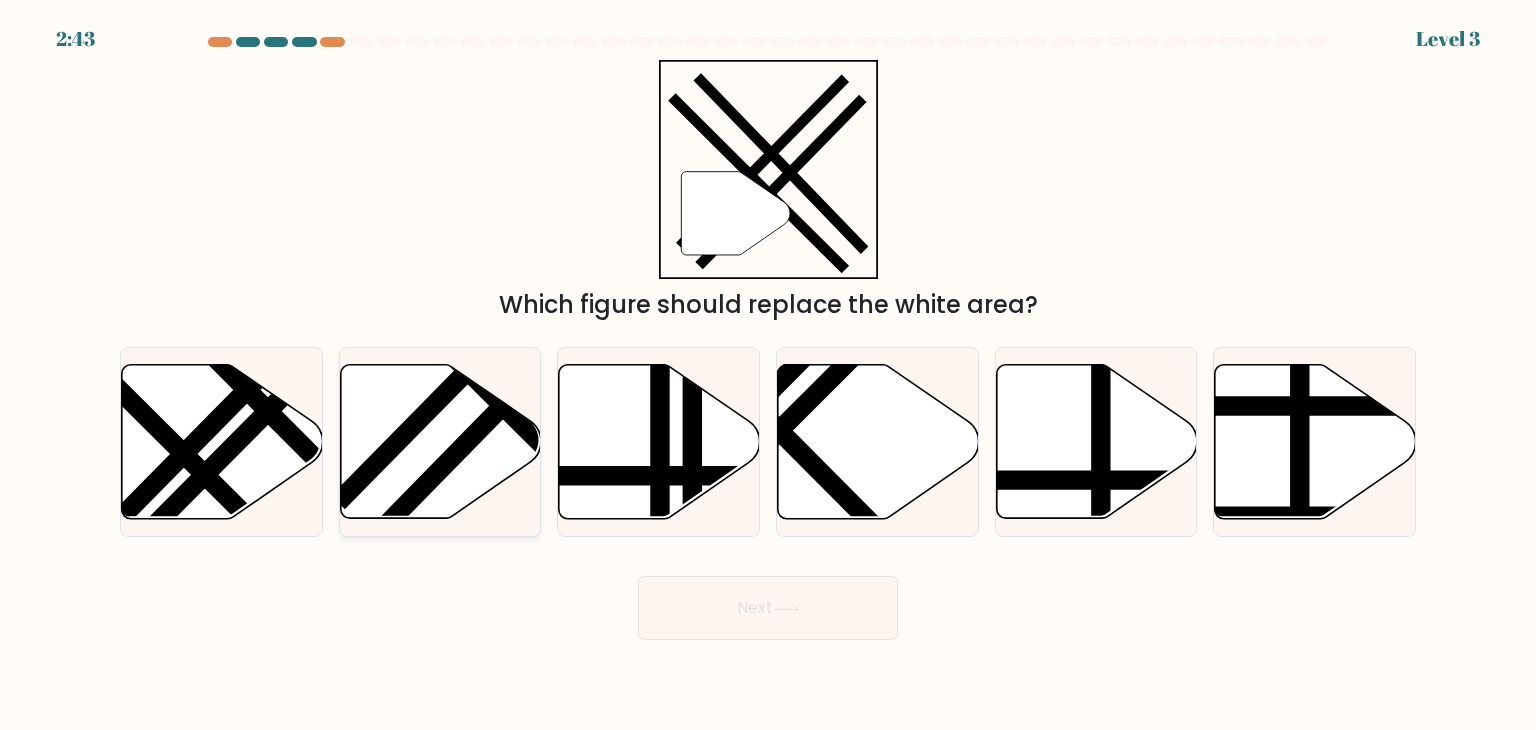 click 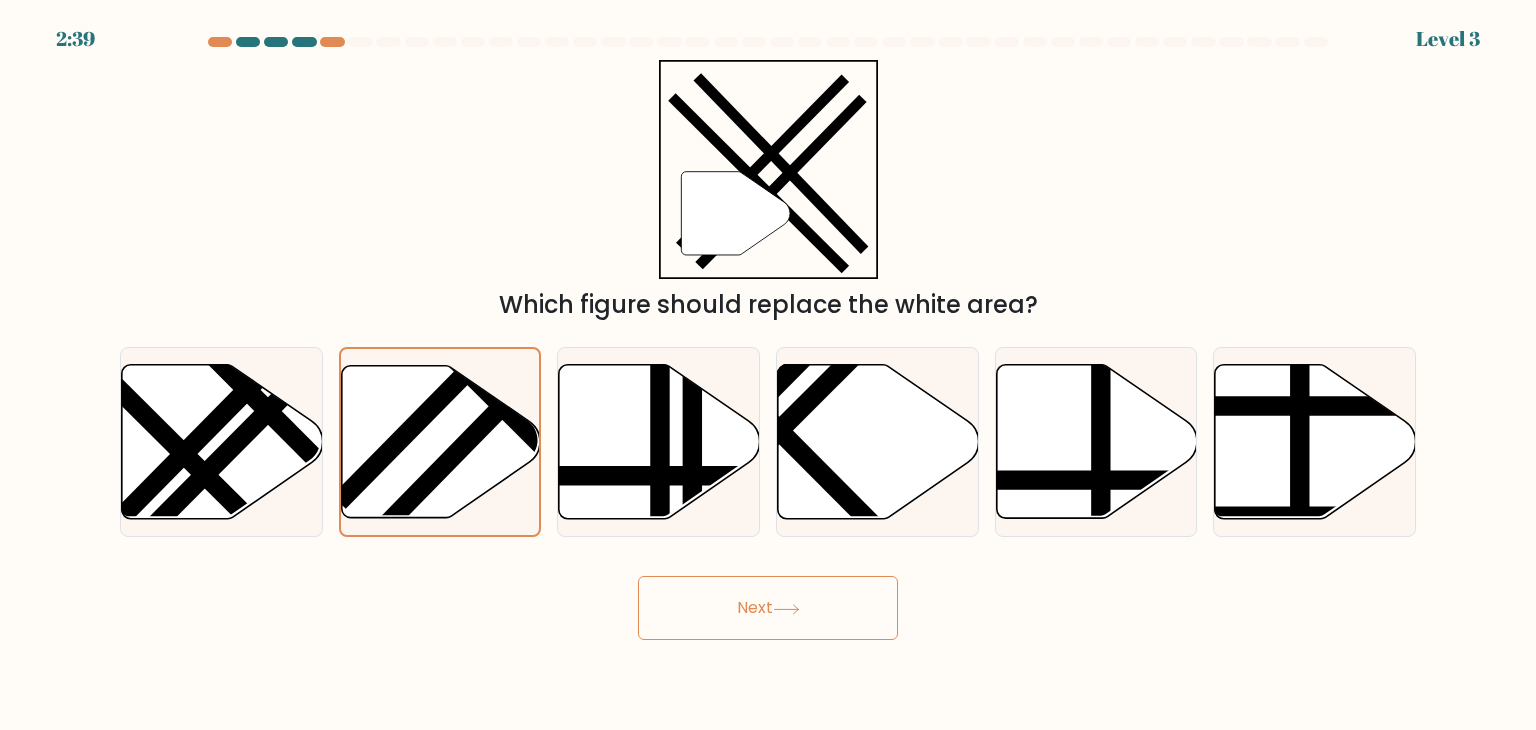 click on "Next" at bounding box center (768, 608) 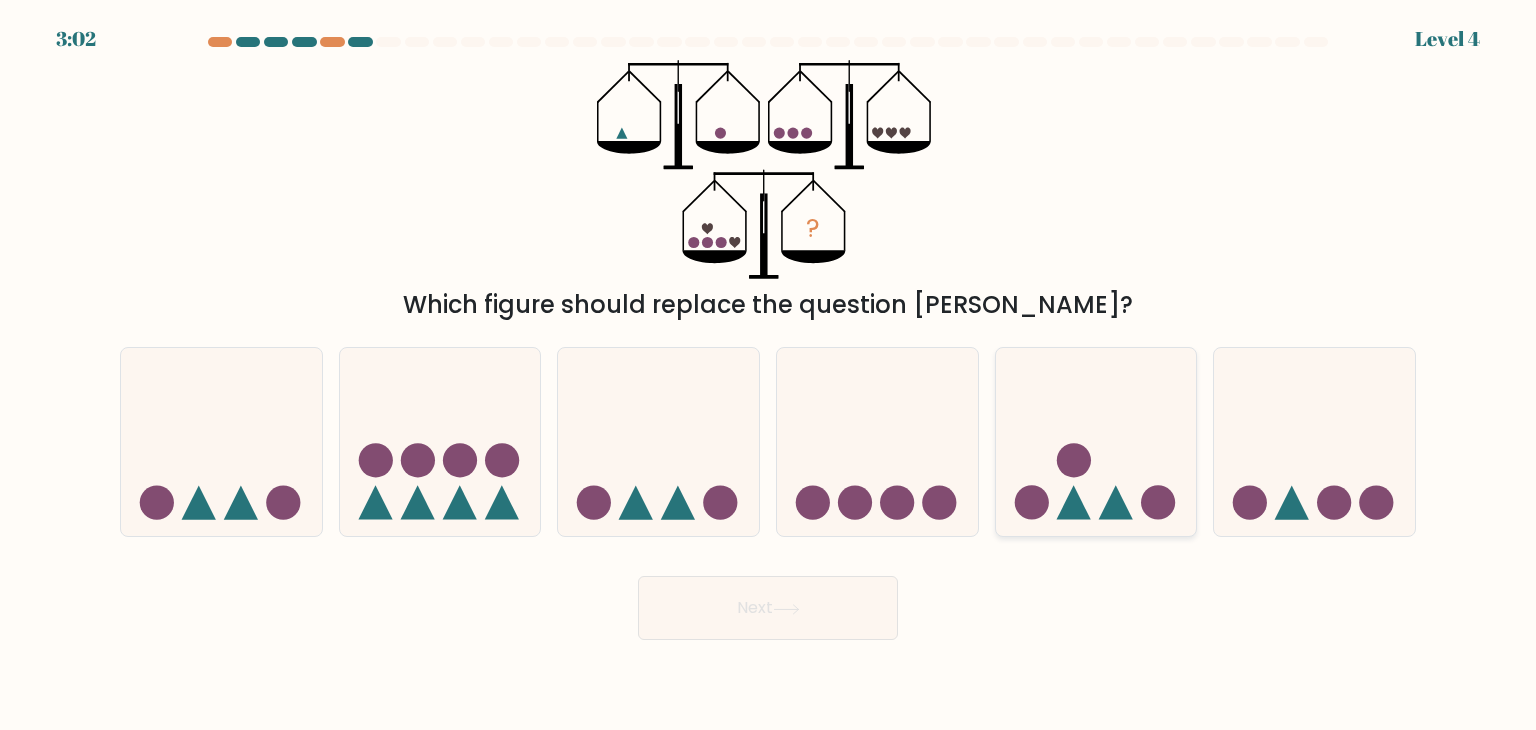 click 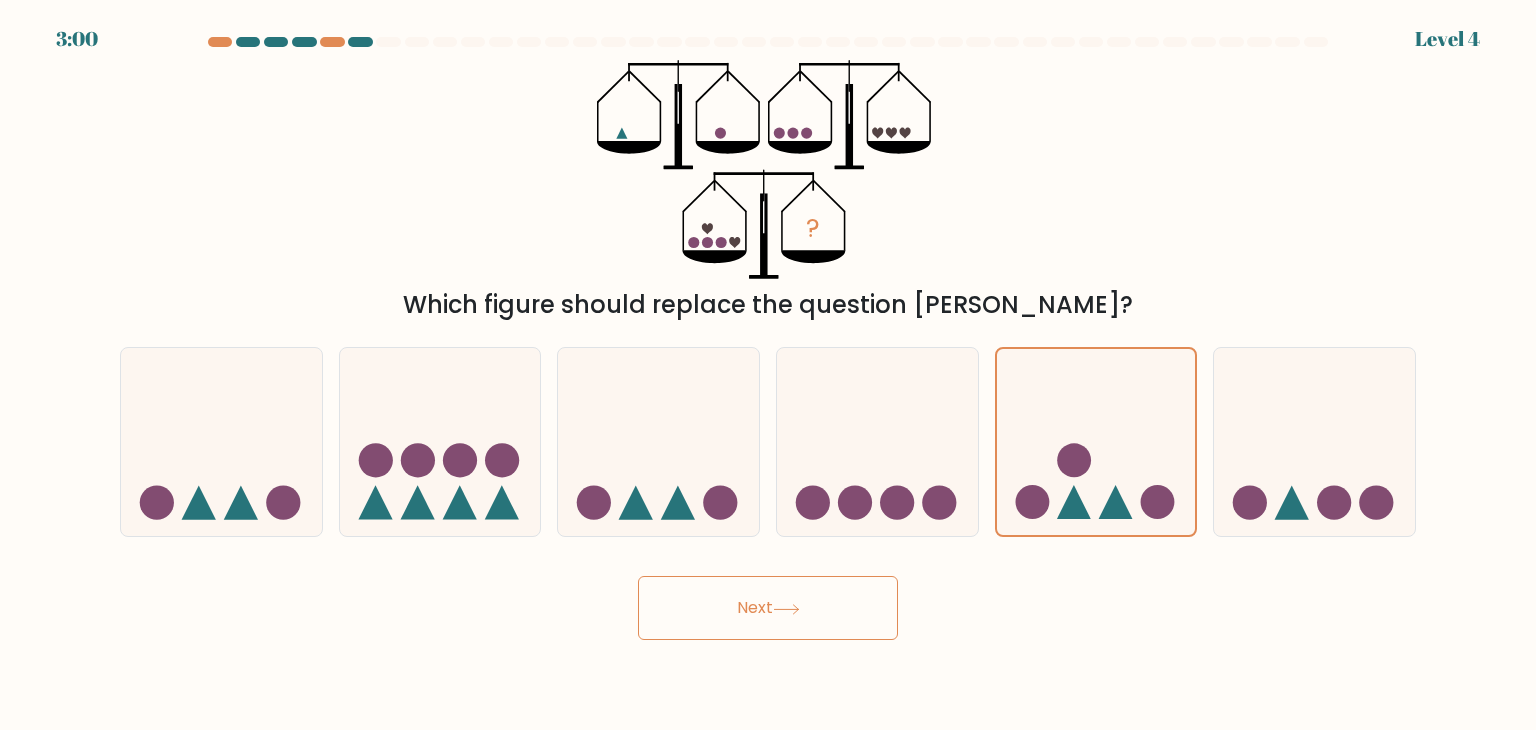 drag, startPoint x: 721, startPoint y: 673, endPoint x: 836, endPoint y: 546, distance: 171.3301 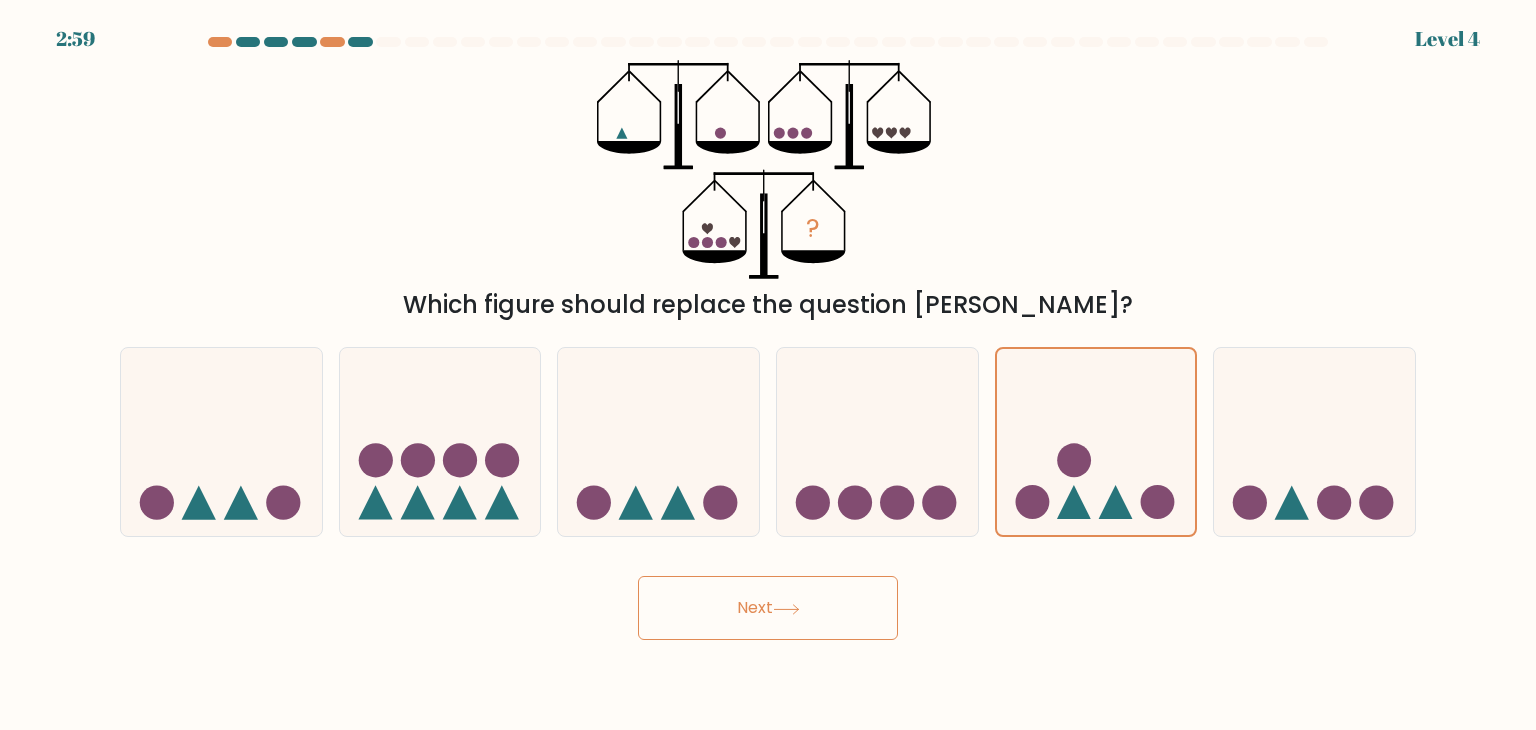 click on "Next" at bounding box center [768, 608] 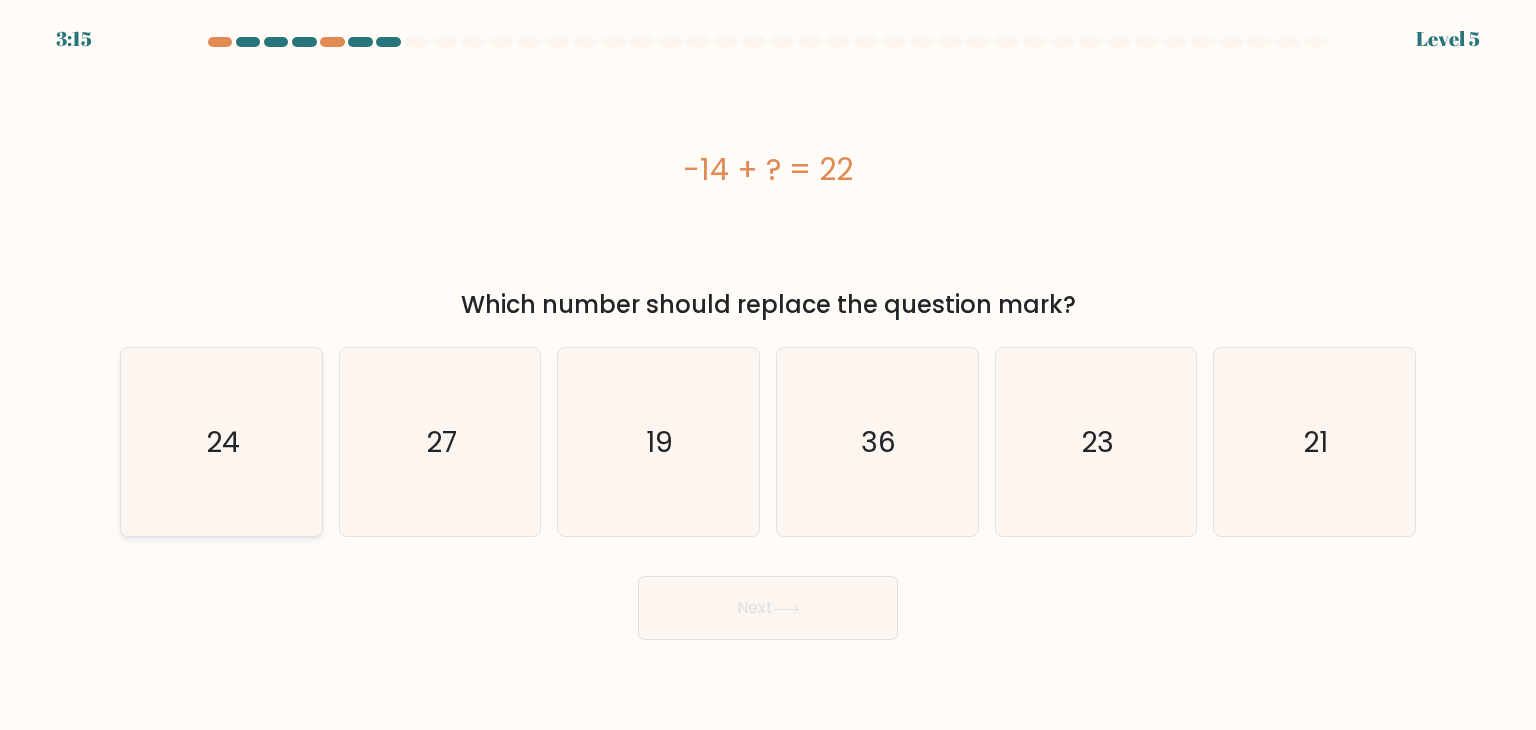 click on "24" at bounding box center (221, 442) 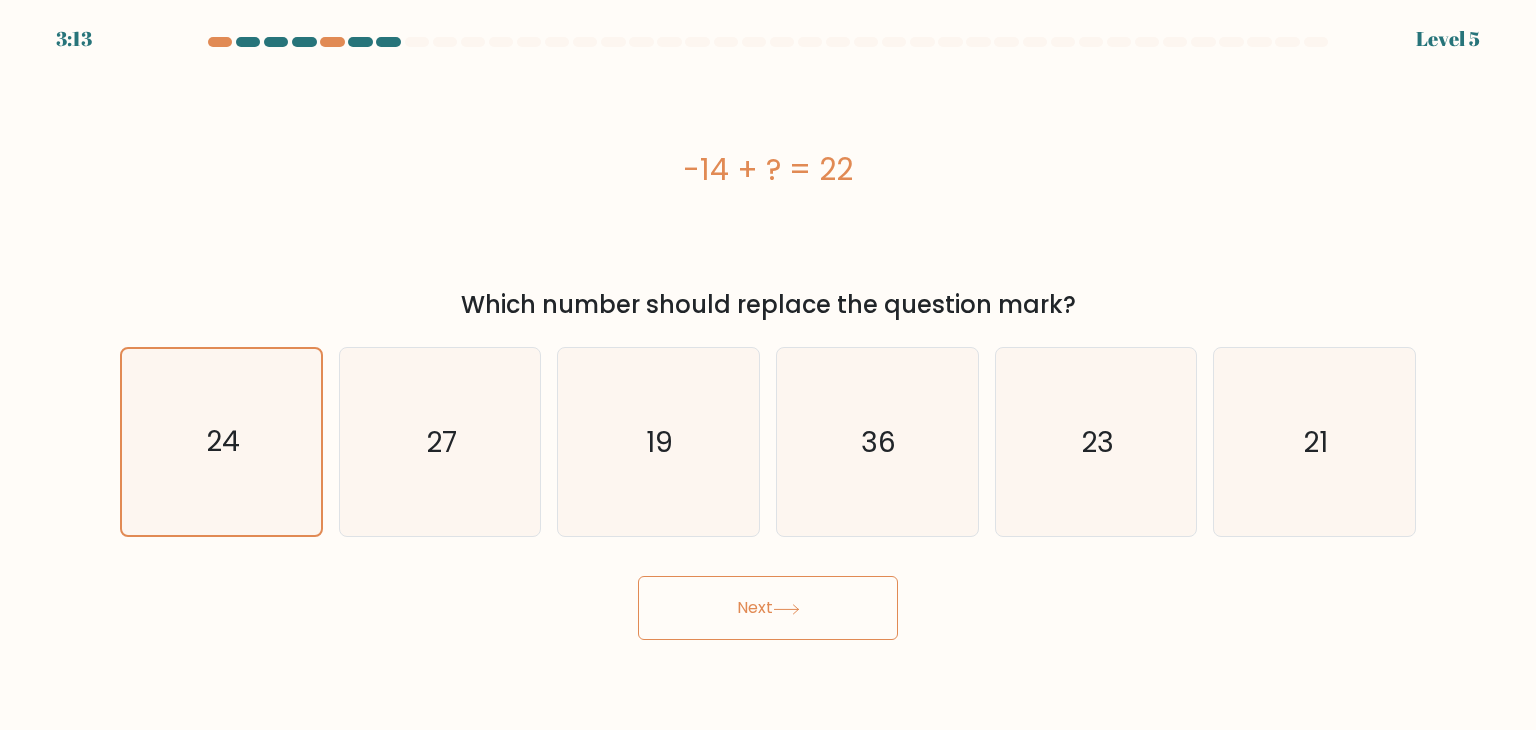 click on "d.
36" at bounding box center [877, 442] 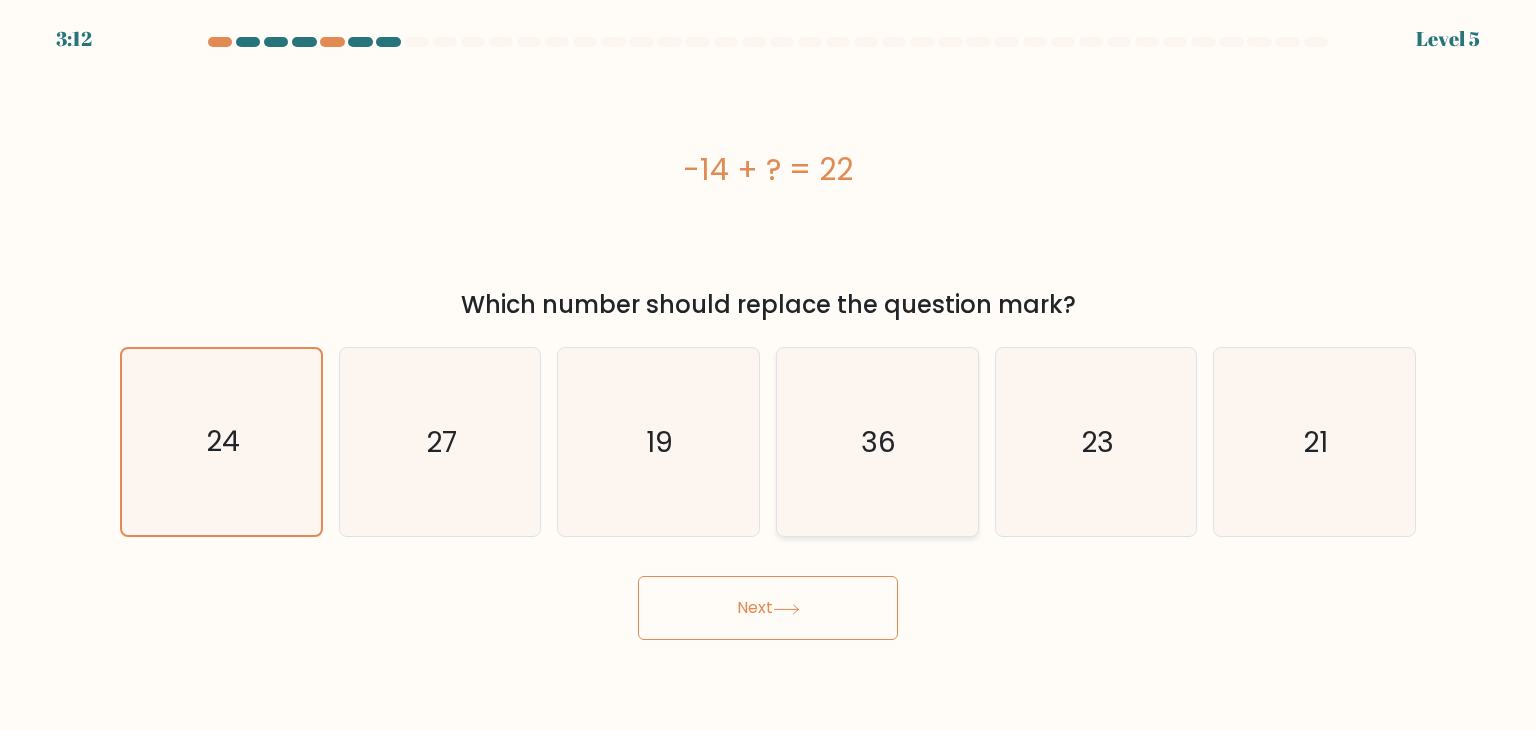 click on "36" 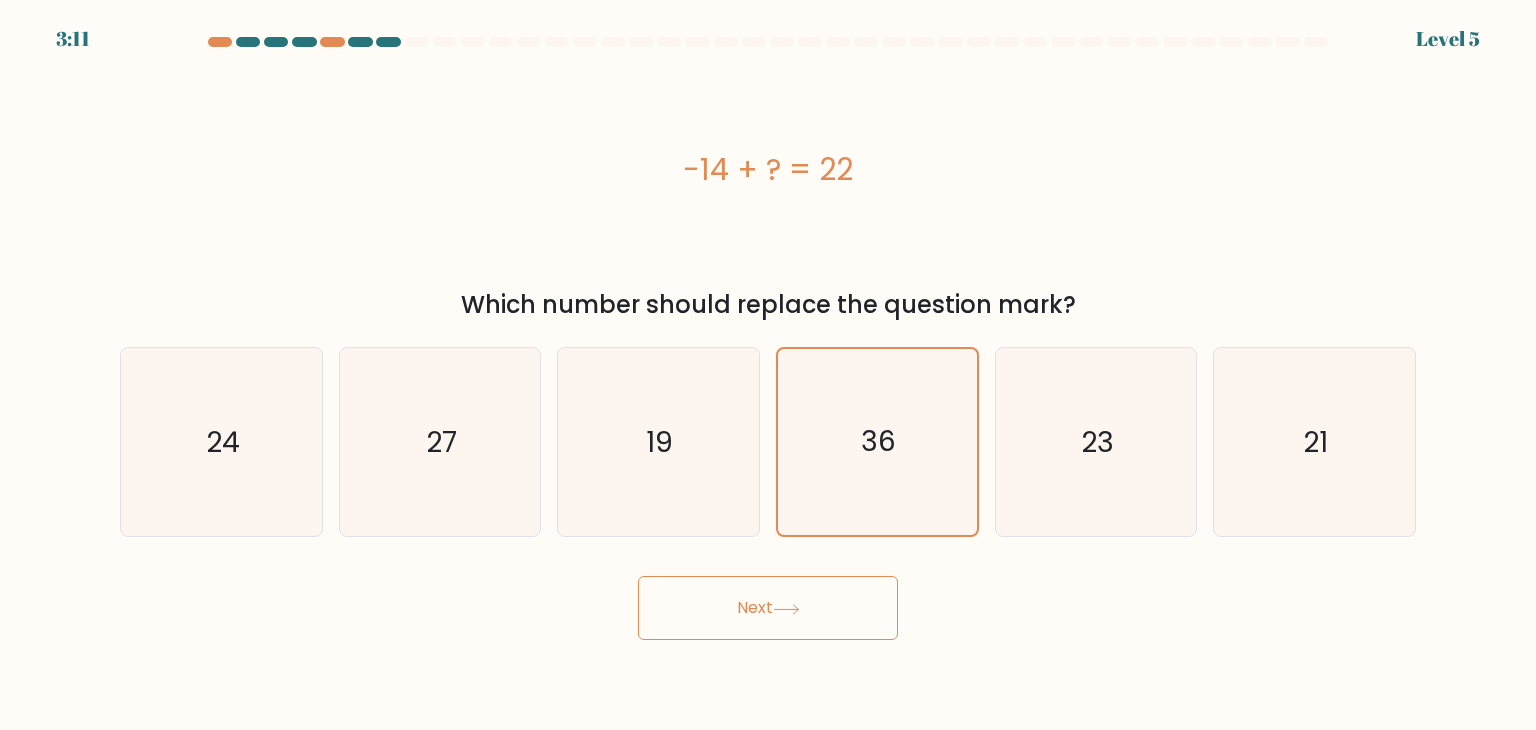 click on "Next" at bounding box center [768, 608] 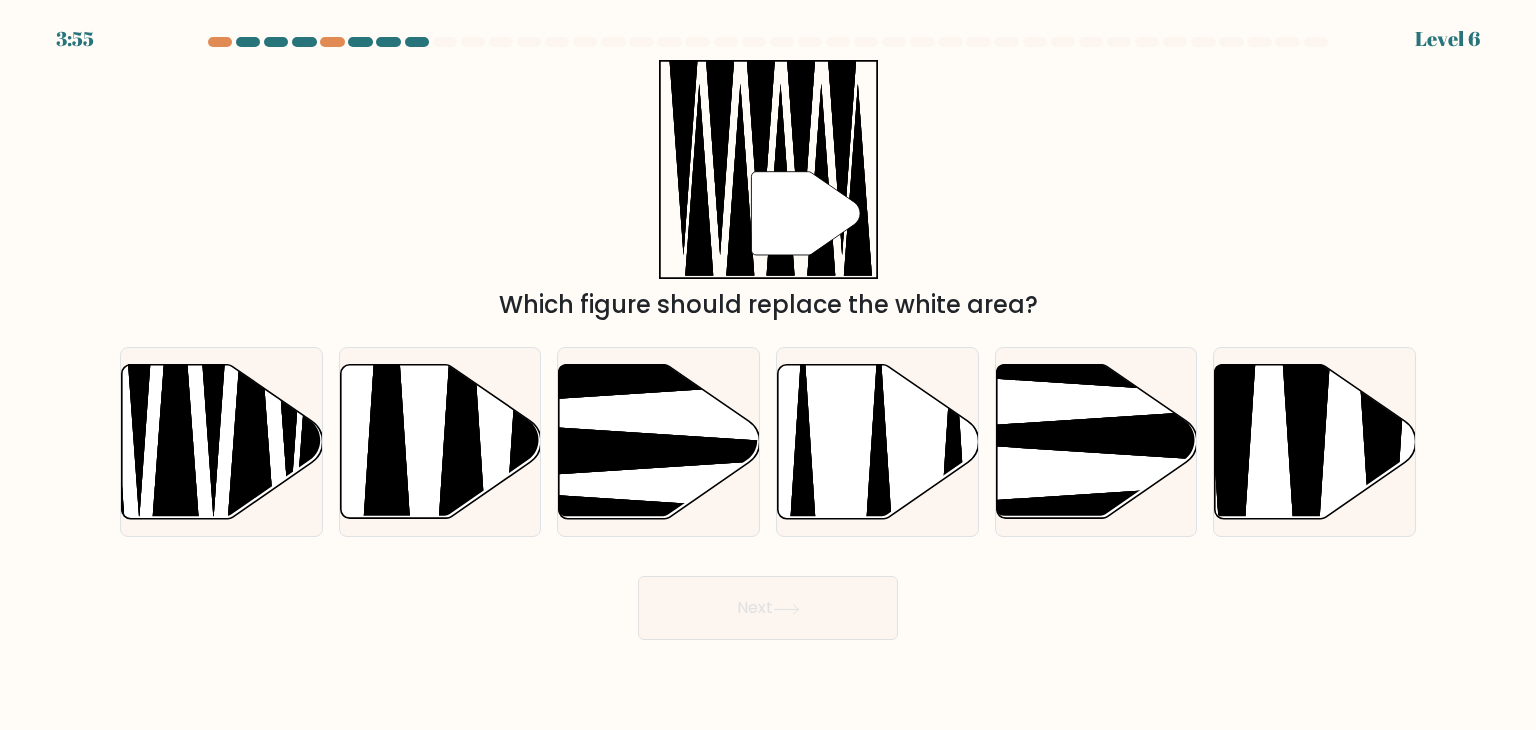 click on "Next" at bounding box center [768, 608] 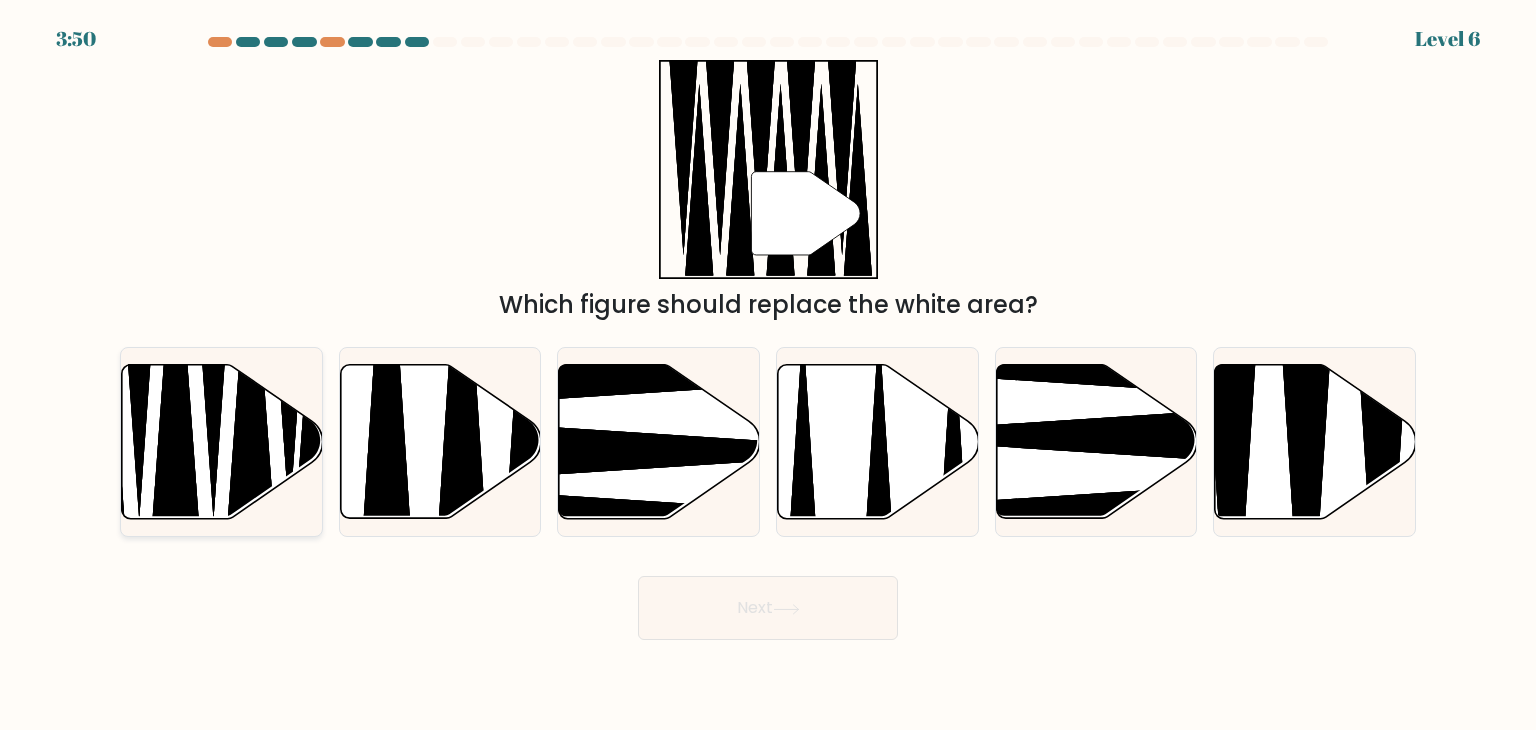 click 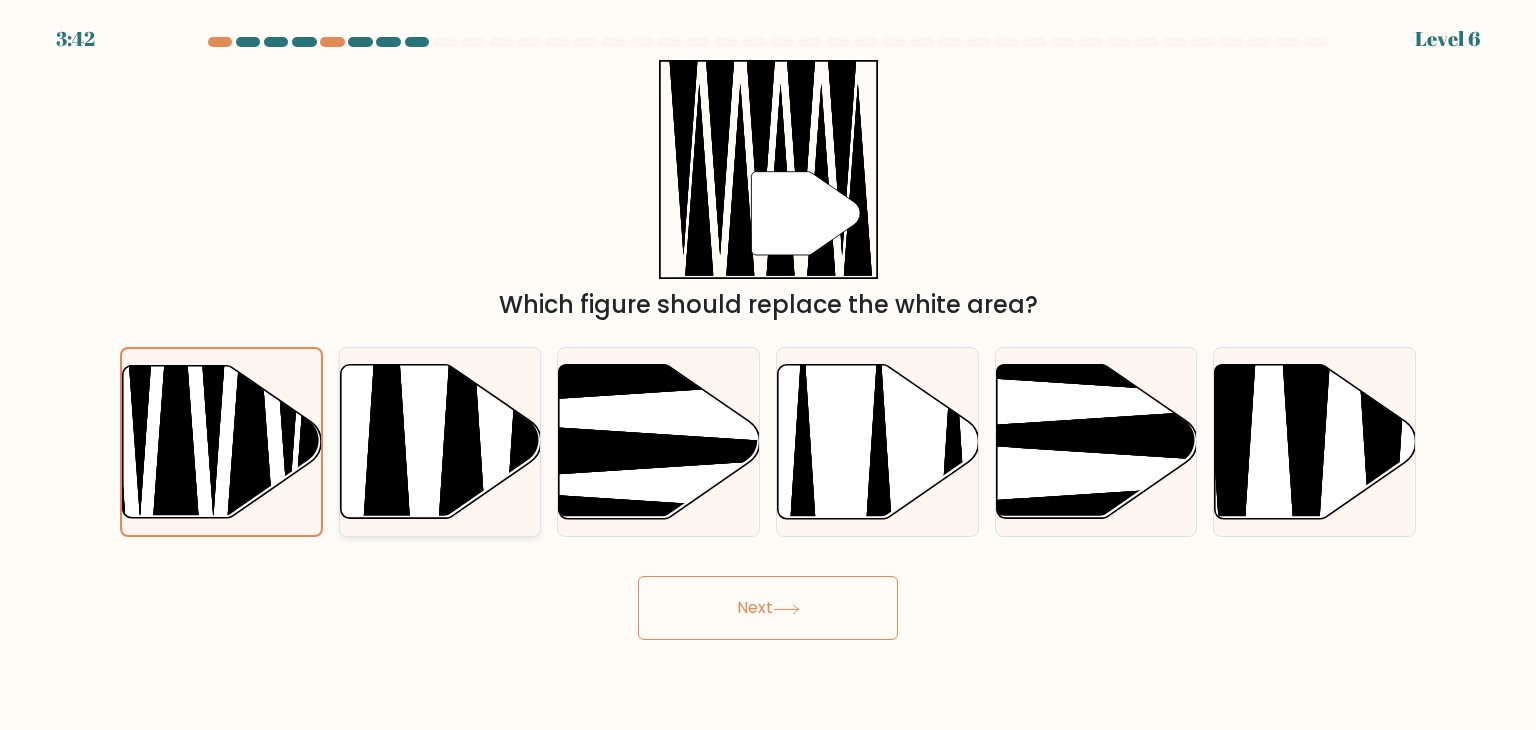 click 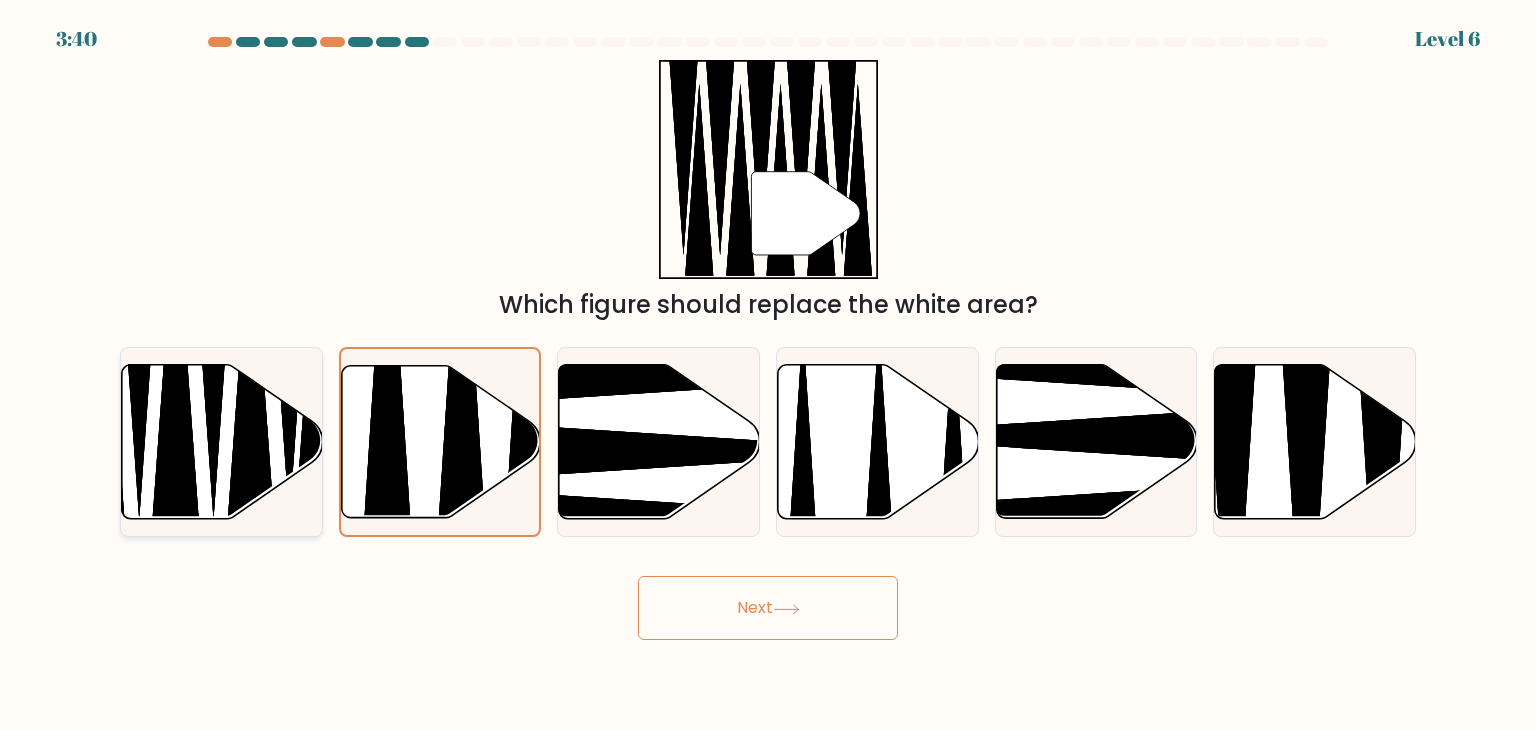 click 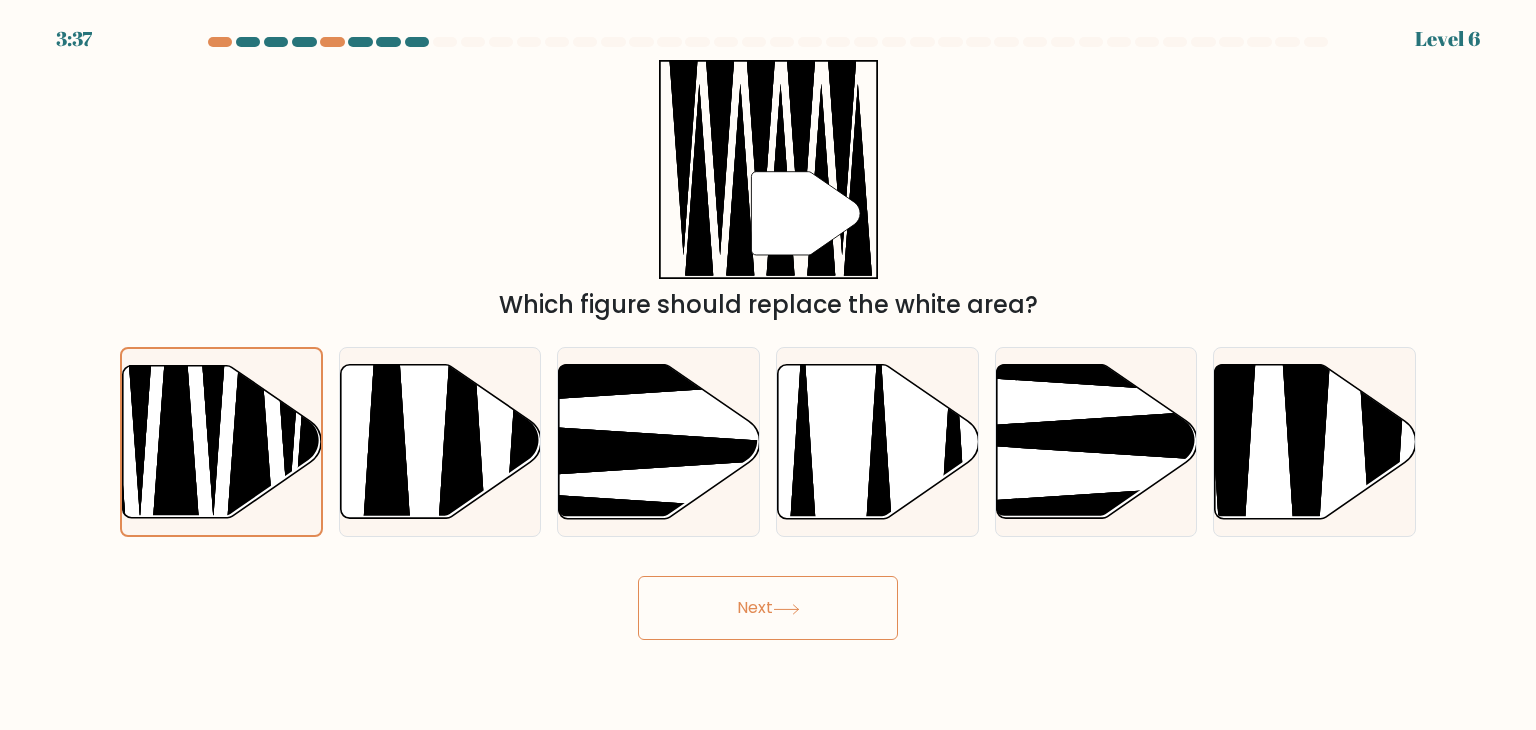 click on "Next" at bounding box center [768, 608] 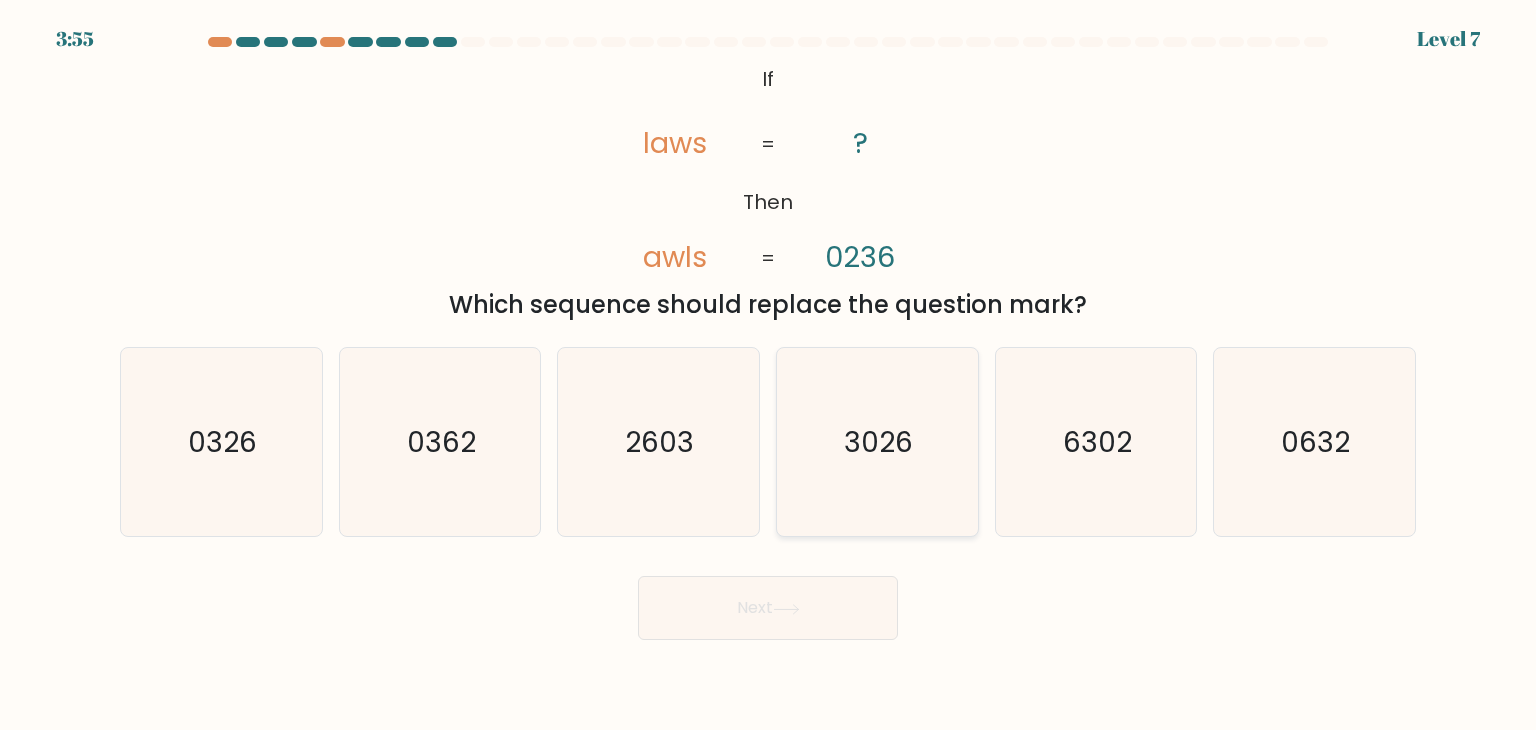 click on "3026" 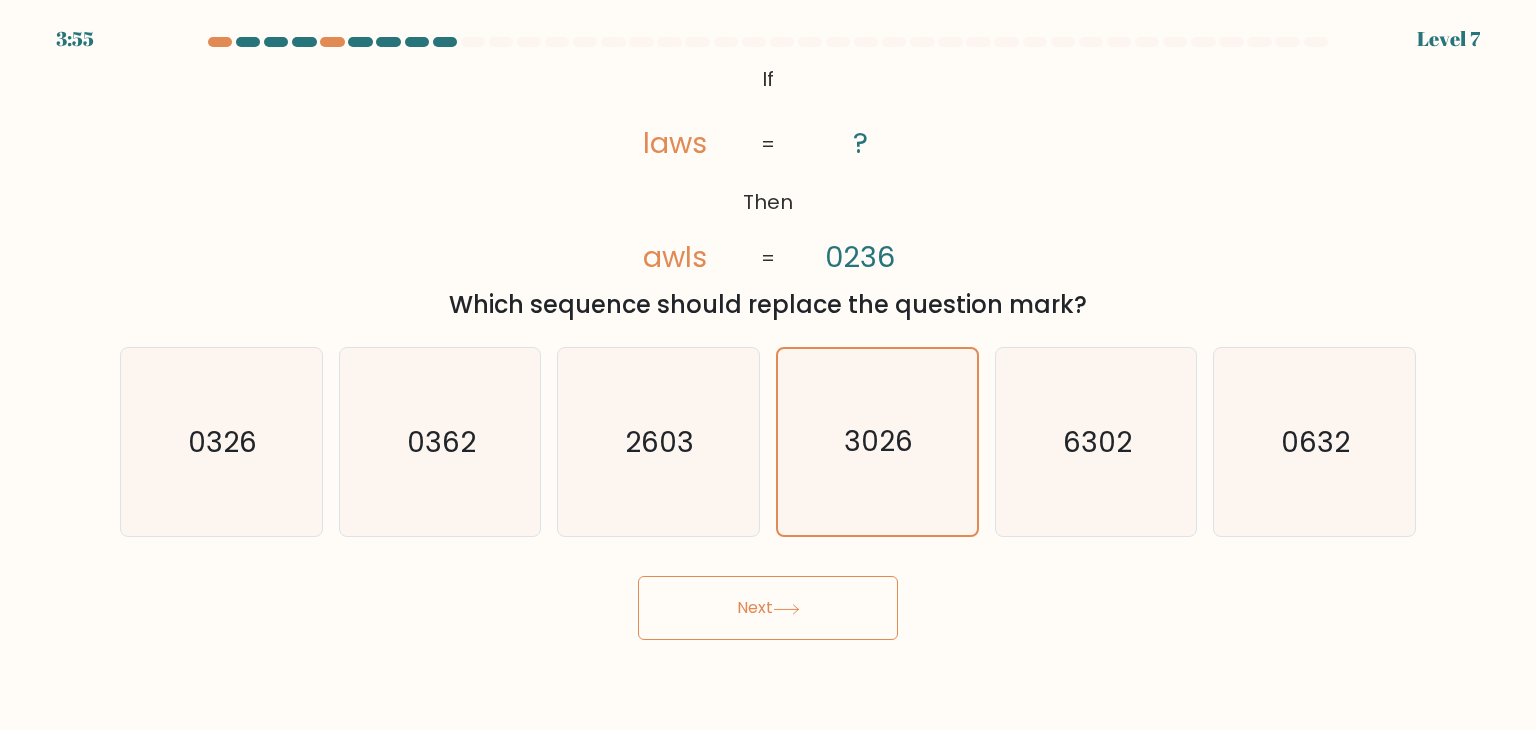 click on "Next" at bounding box center [768, 608] 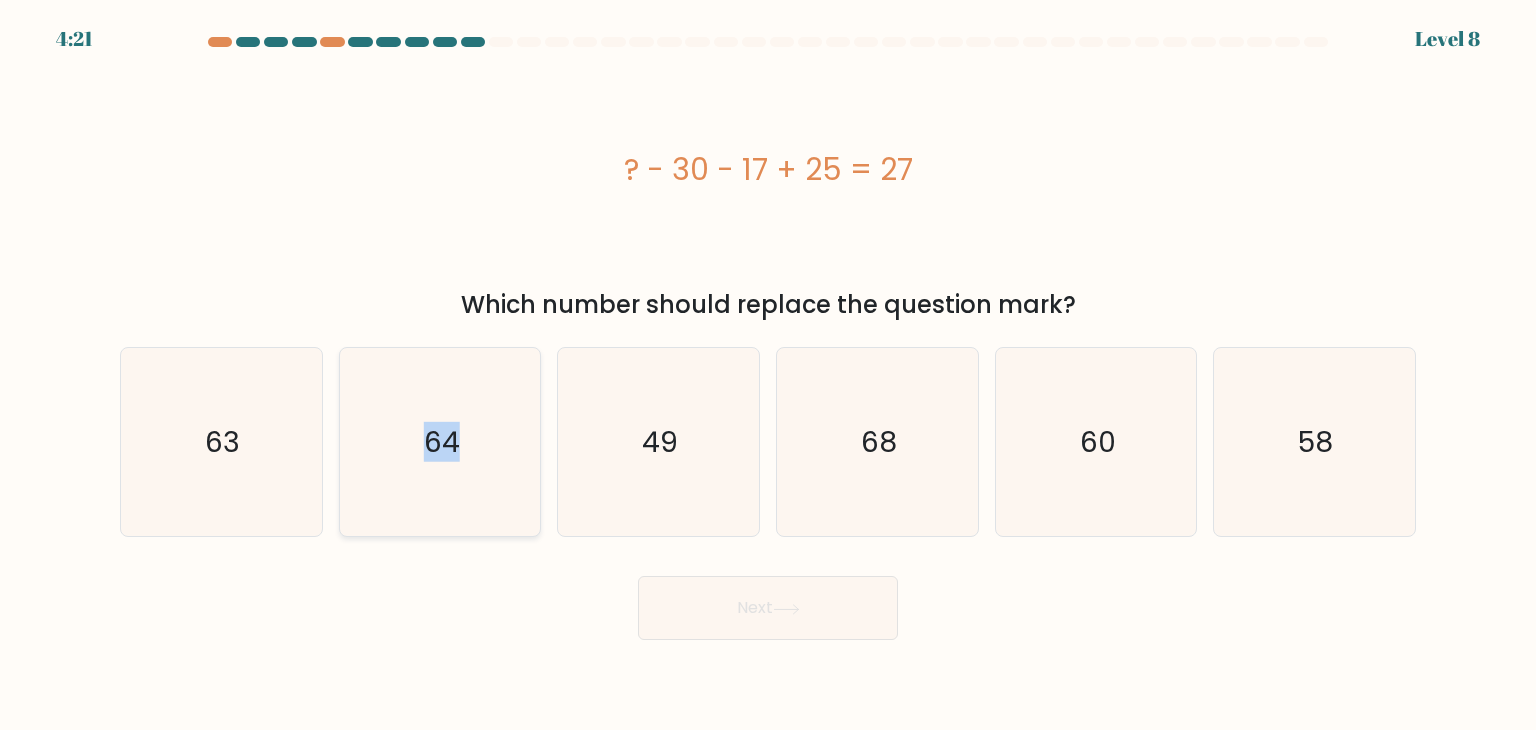 drag, startPoint x: 311, startPoint y: 429, endPoint x: 506, endPoint y: 440, distance: 195.31001 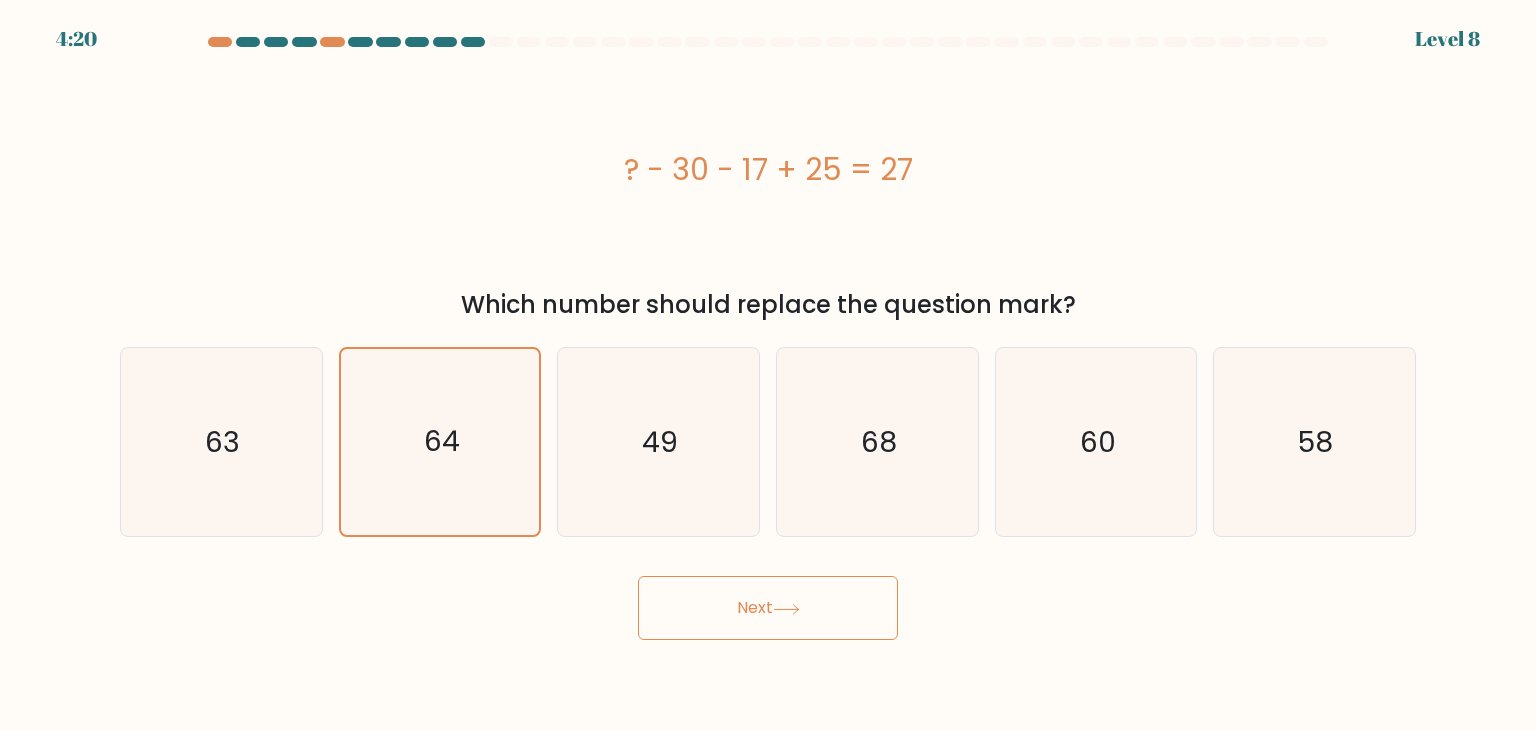 click on "Next" at bounding box center [768, 608] 